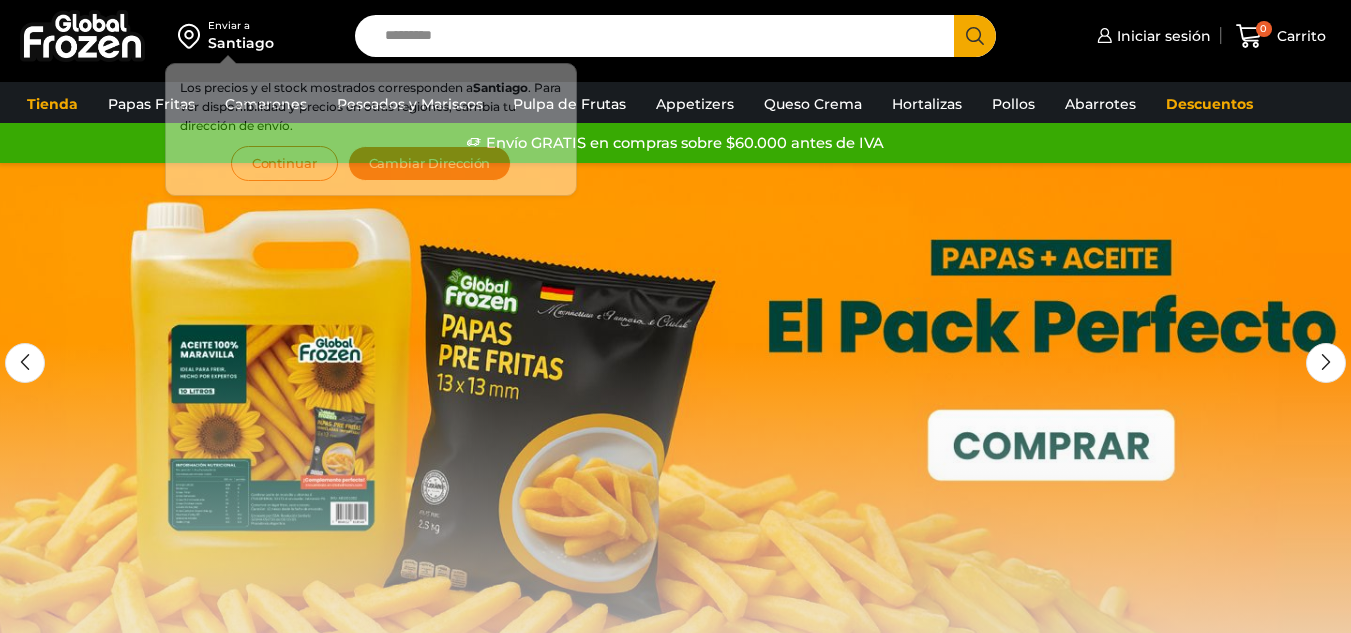 scroll, scrollTop: 0, scrollLeft: 0, axis: both 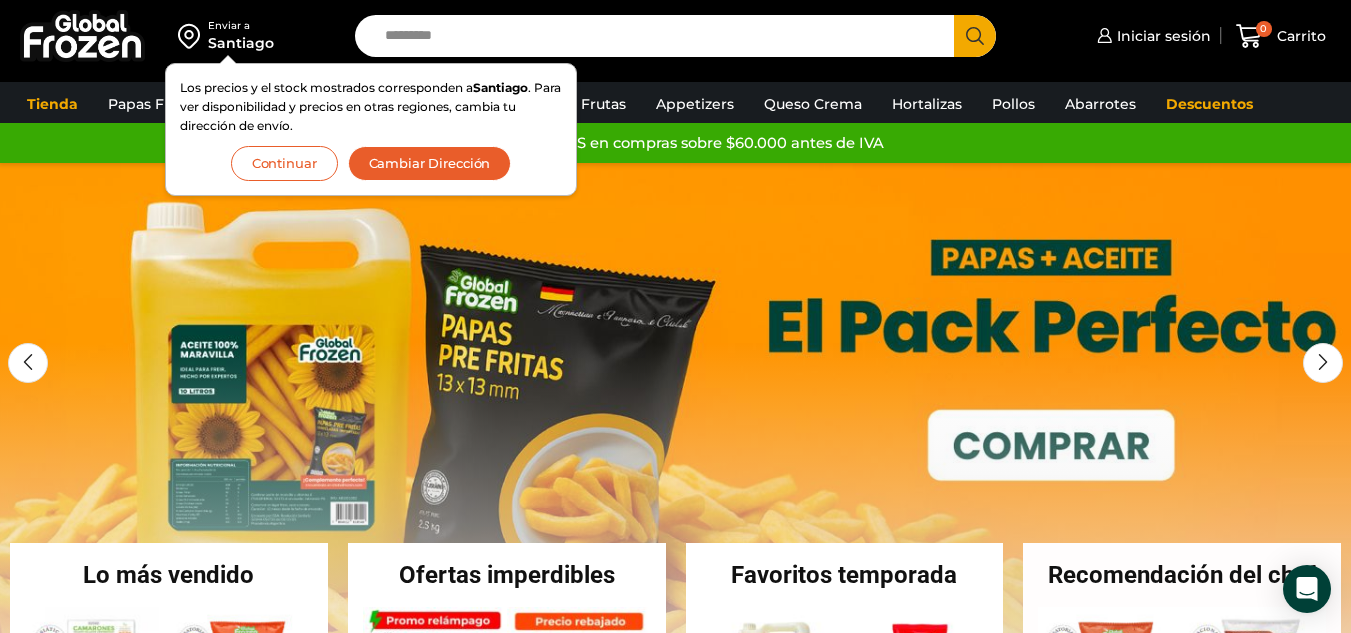 click on "Continuar" at bounding box center [284, 163] 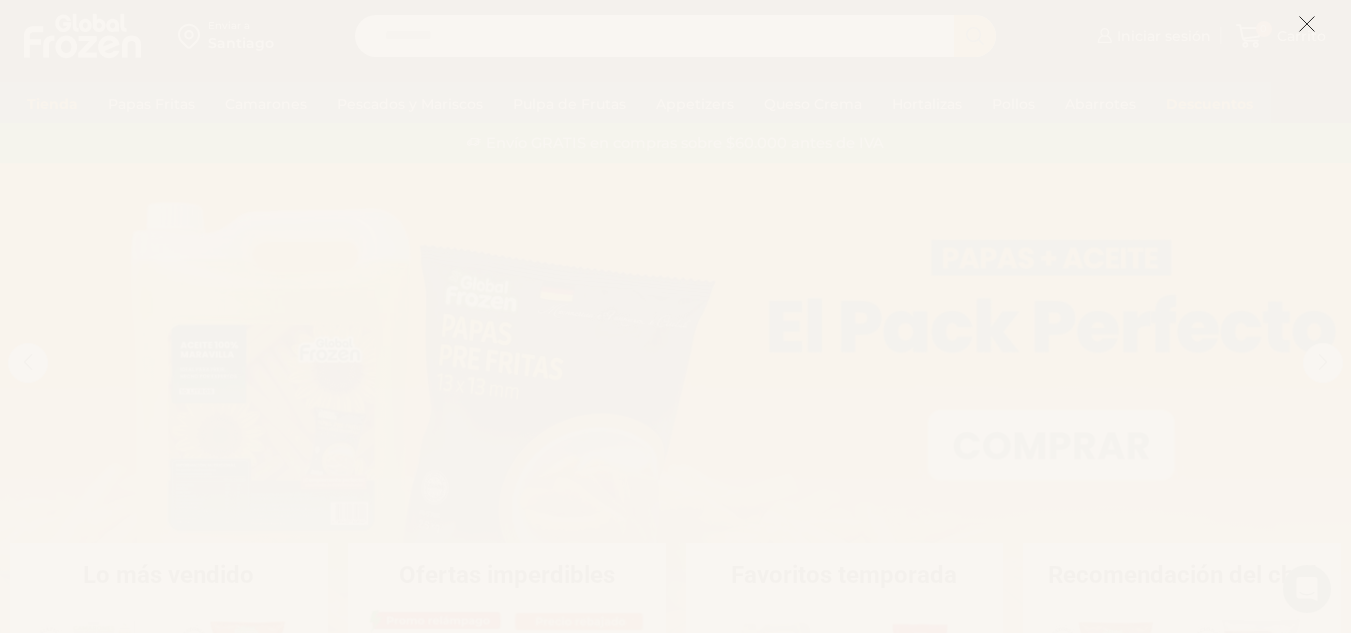 click 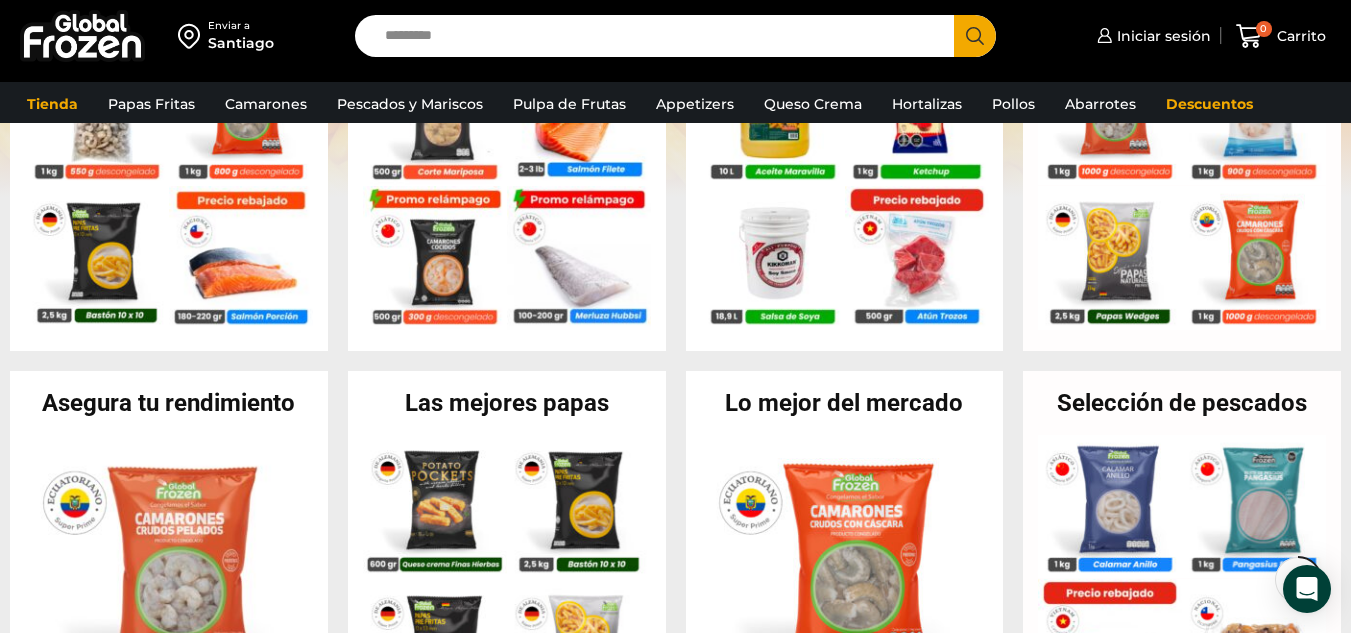 scroll, scrollTop: 347, scrollLeft: 0, axis: vertical 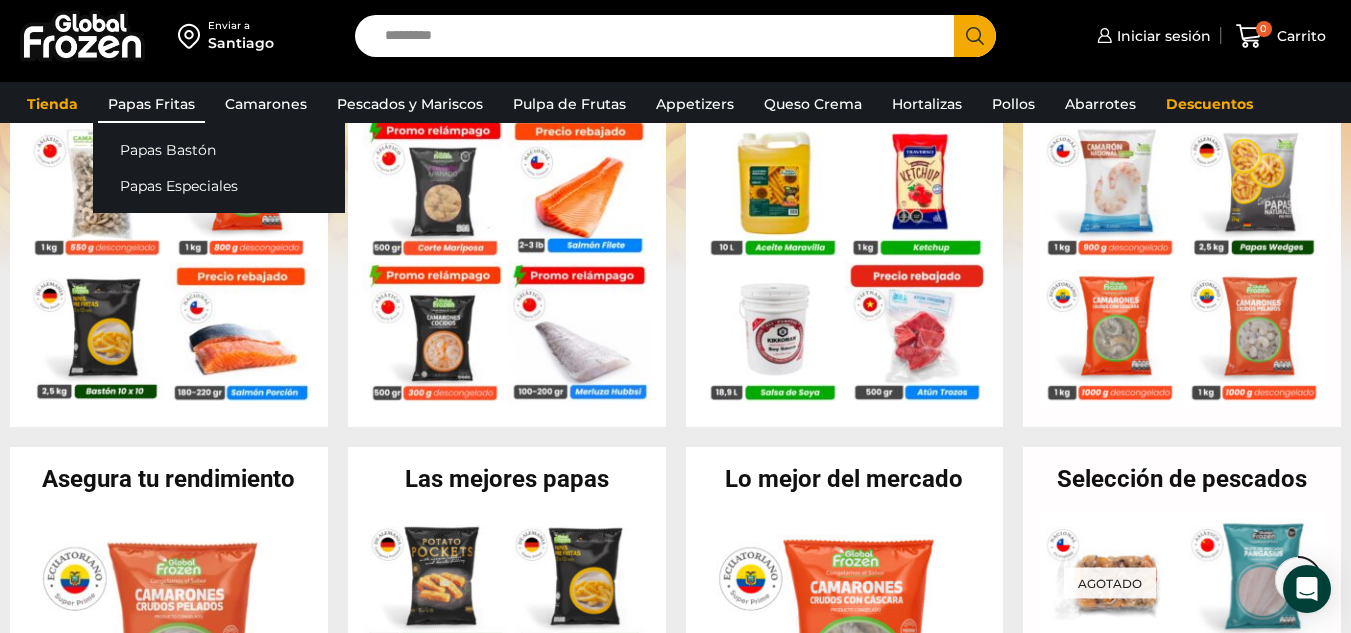 click on "Papas Fritas" at bounding box center (151, 104) 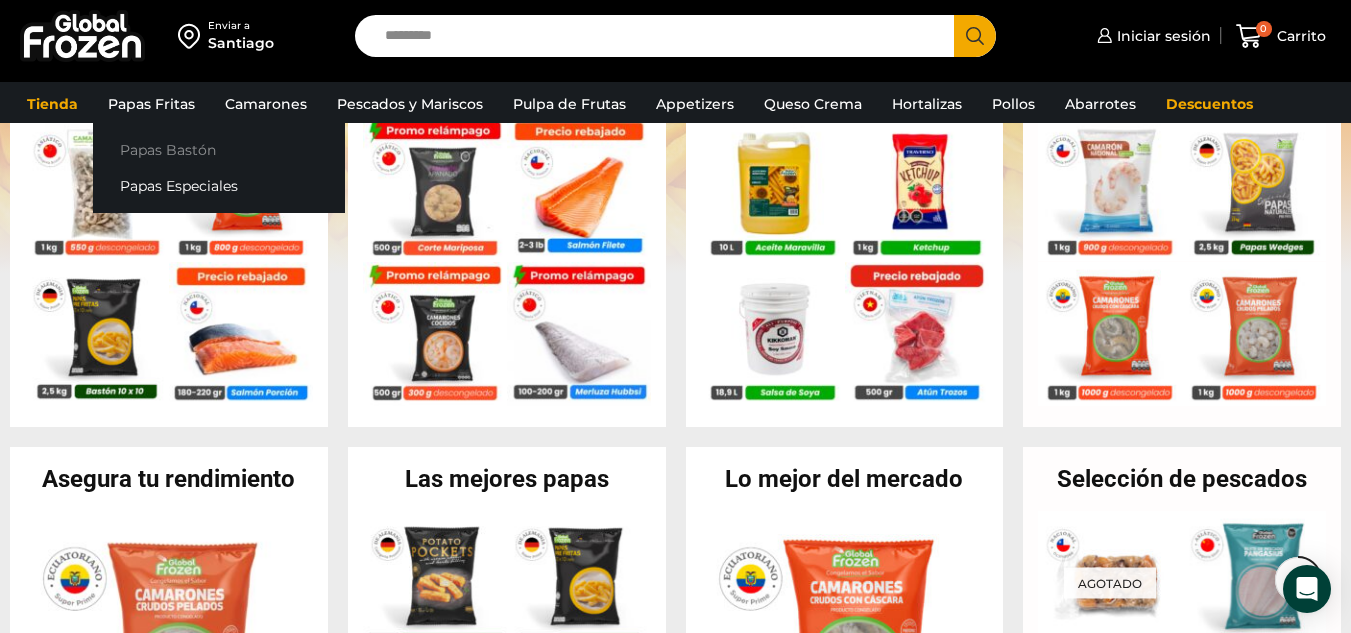 click on "Papas Bastón" at bounding box center (219, 149) 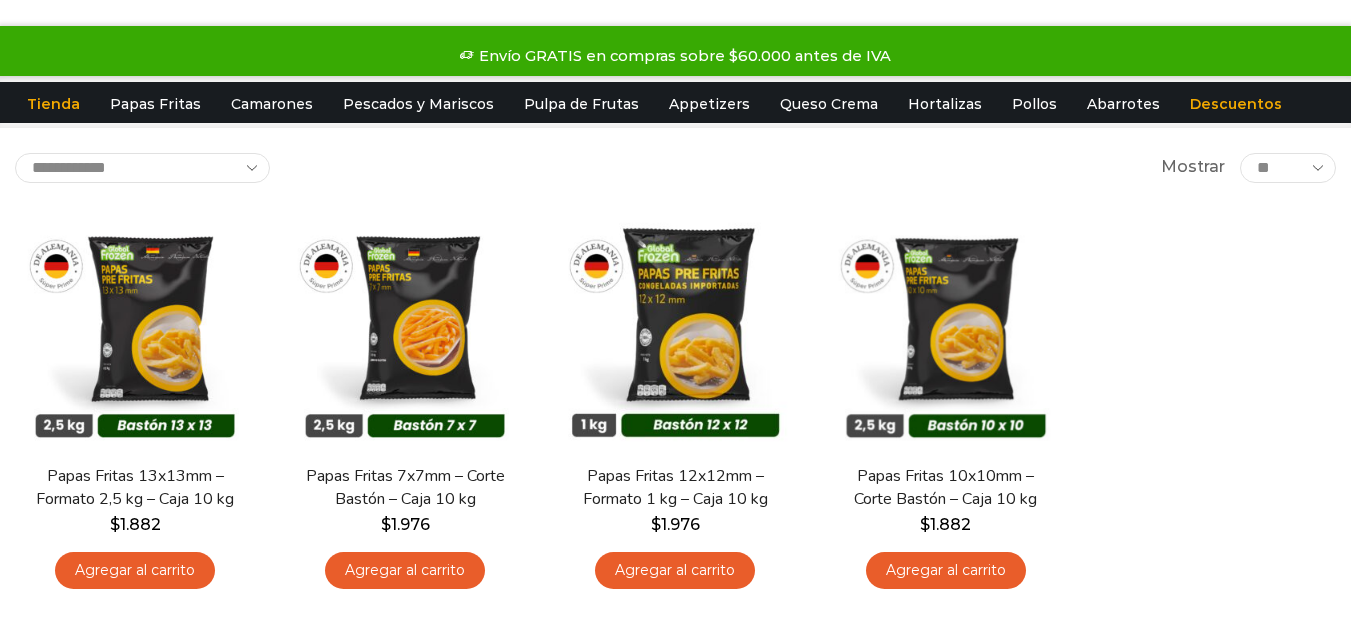 scroll, scrollTop: 100, scrollLeft: 0, axis: vertical 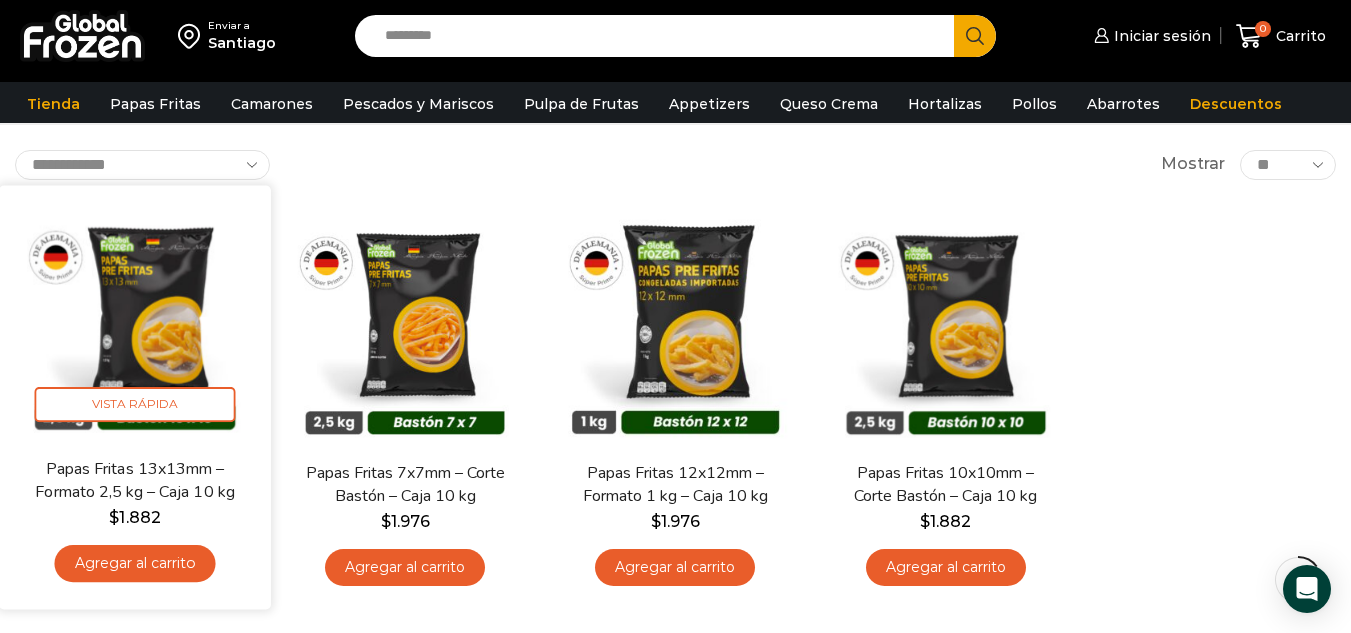 click at bounding box center (135, 321) 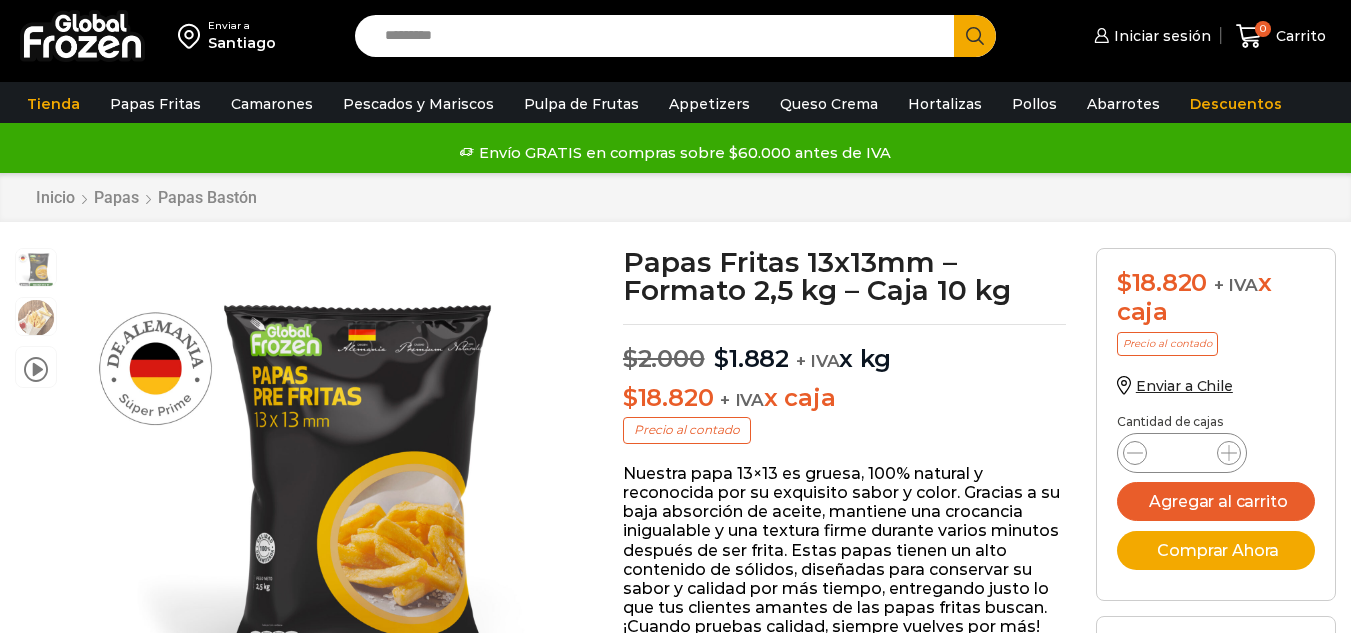 scroll, scrollTop: 1, scrollLeft: 0, axis: vertical 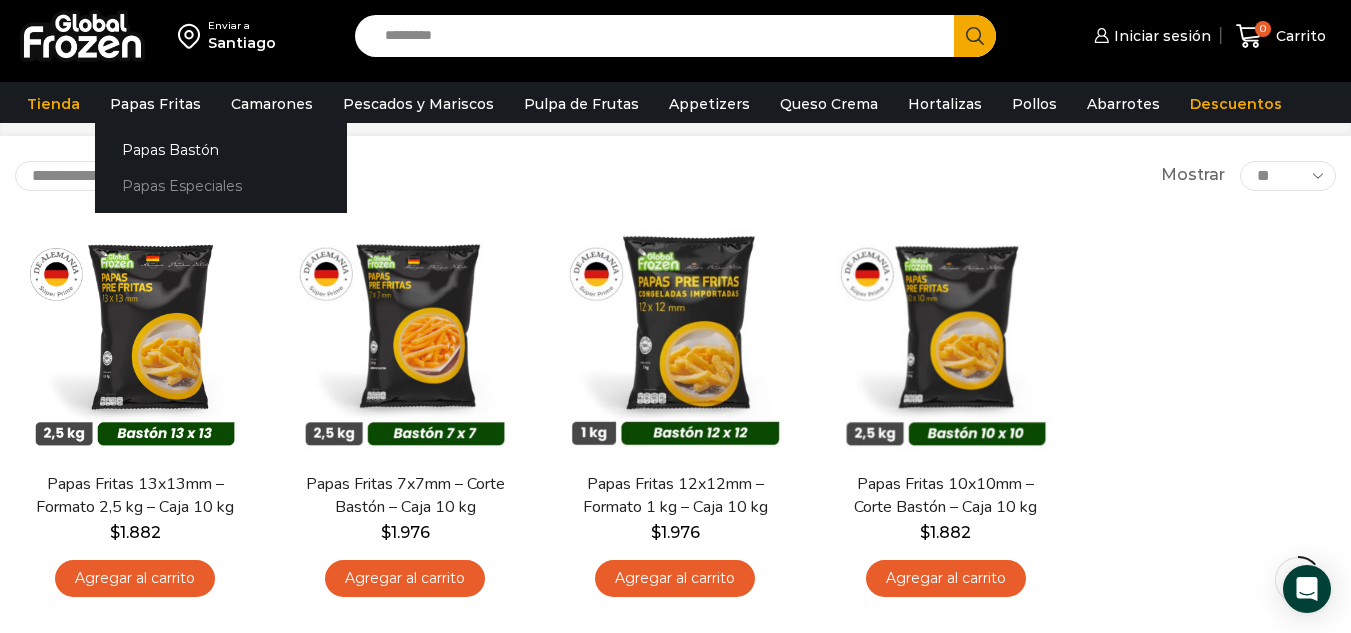 click on "Papas Especiales" at bounding box center (221, 186) 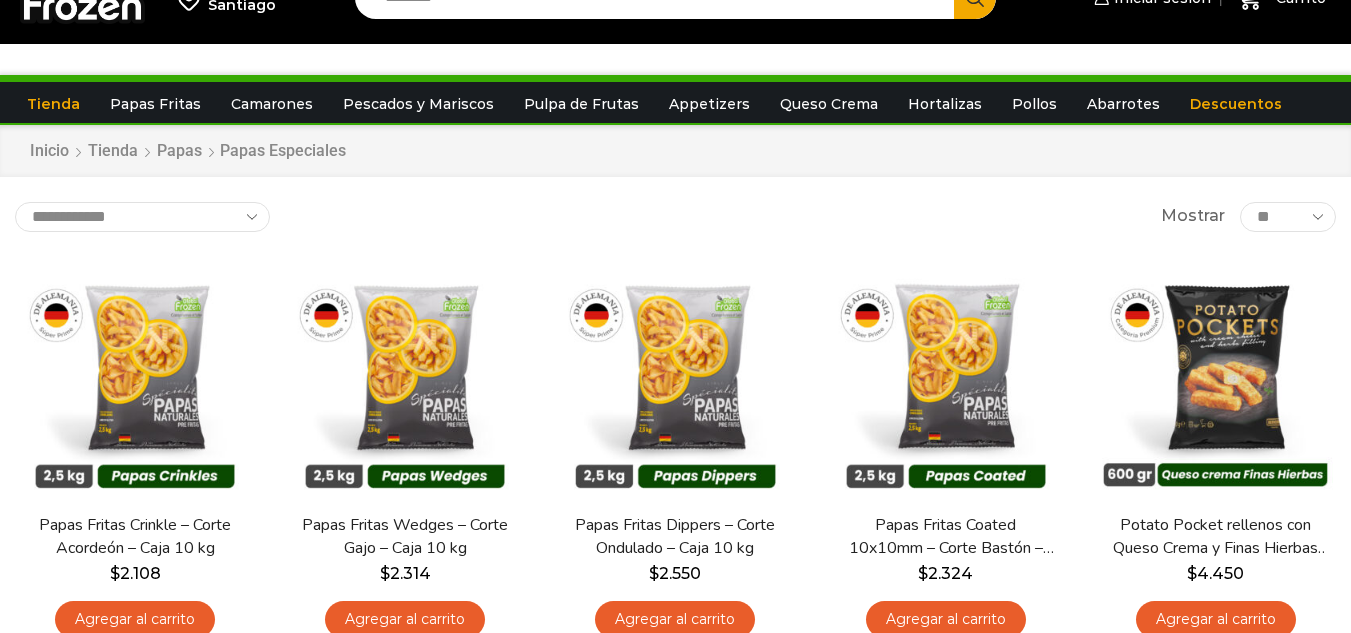 scroll, scrollTop: 100, scrollLeft: 0, axis: vertical 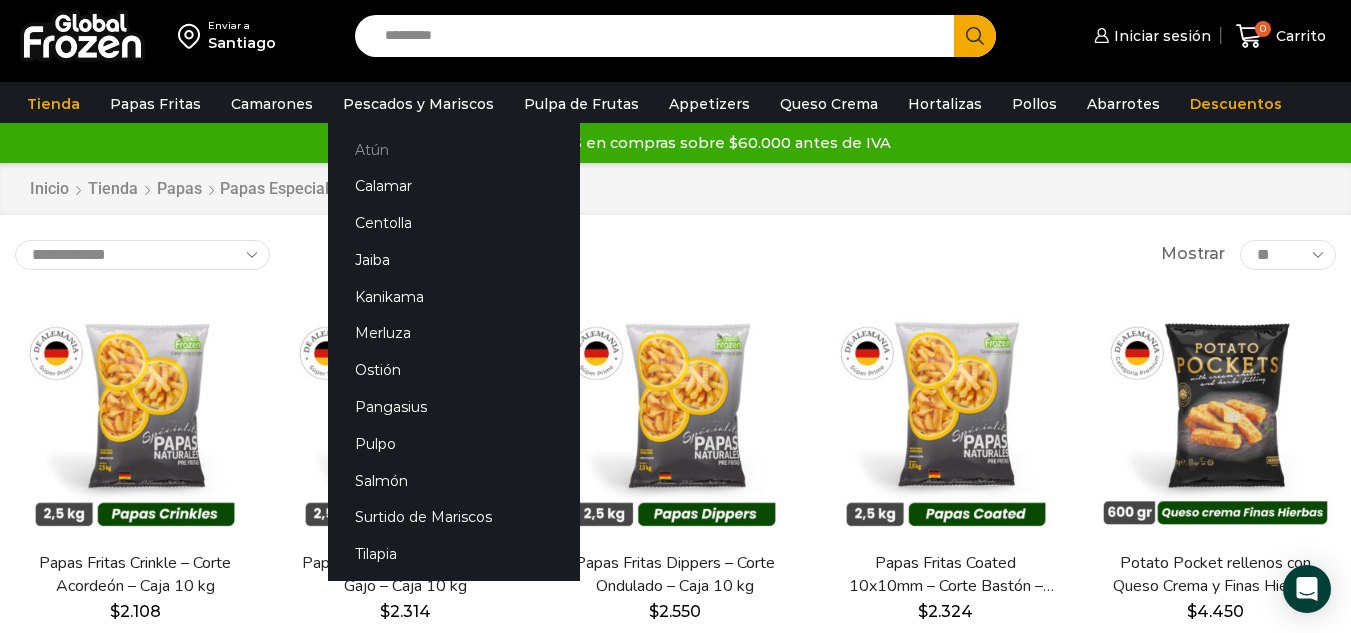 click on "Atún" at bounding box center (454, 149) 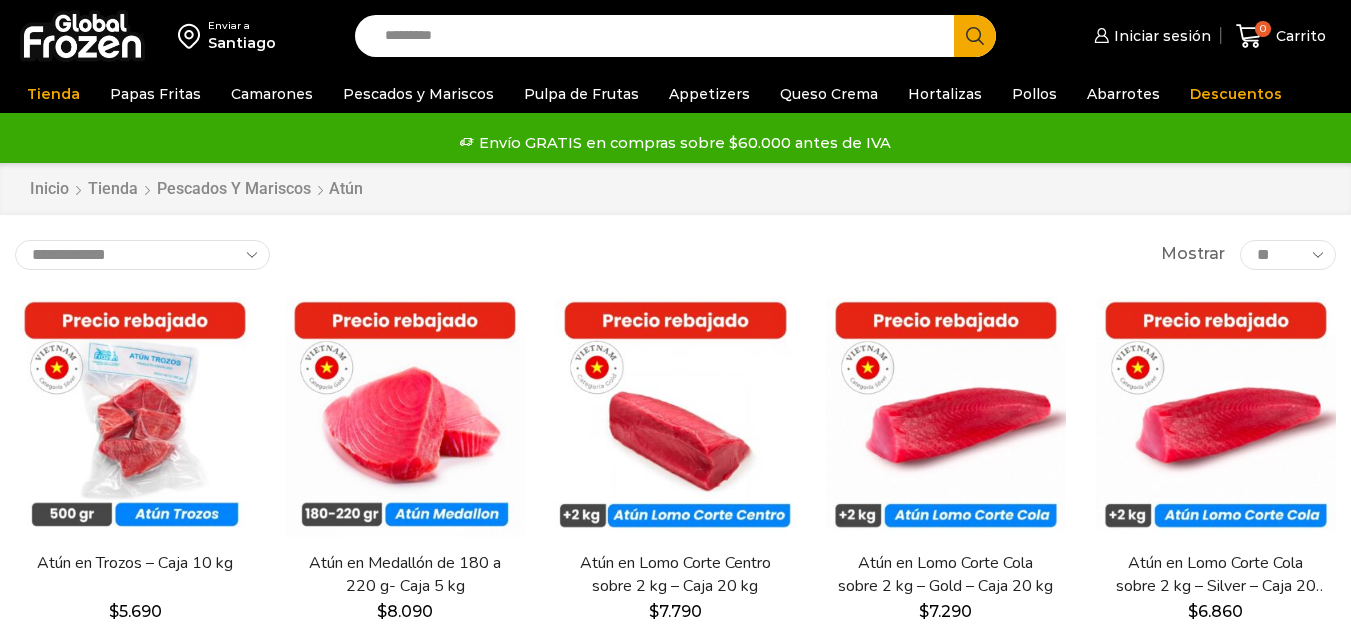 scroll, scrollTop: 0, scrollLeft: 0, axis: both 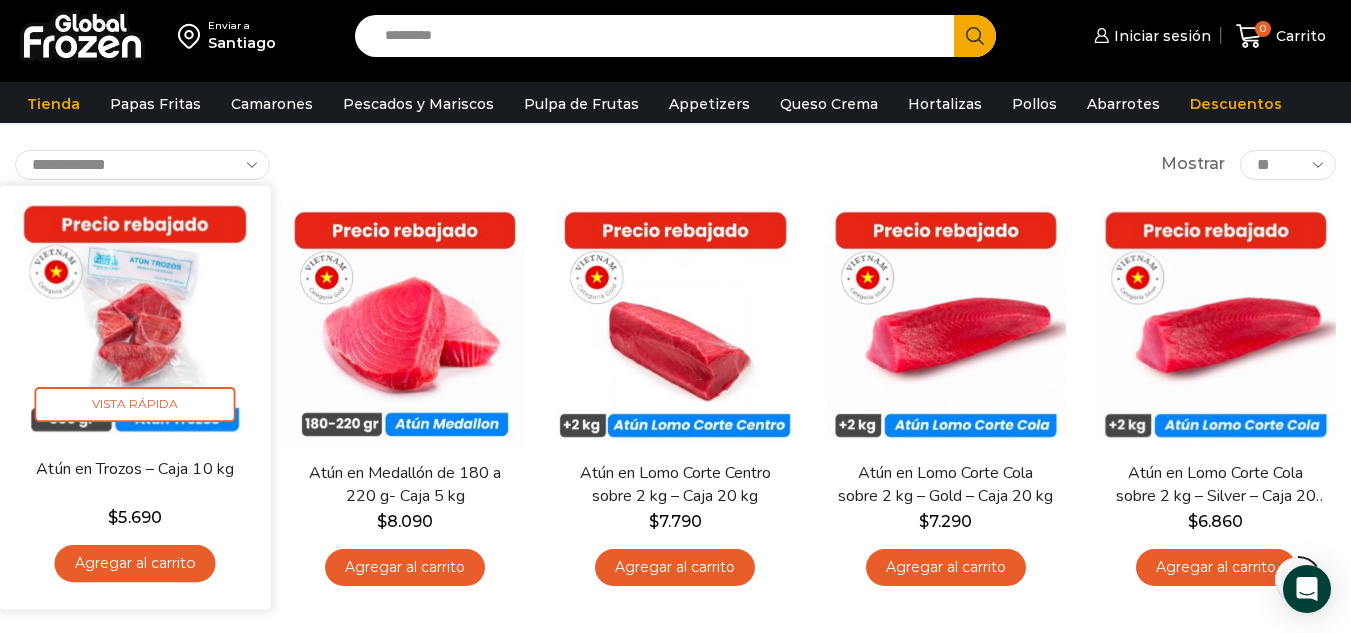 click at bounding box center [135, 321] 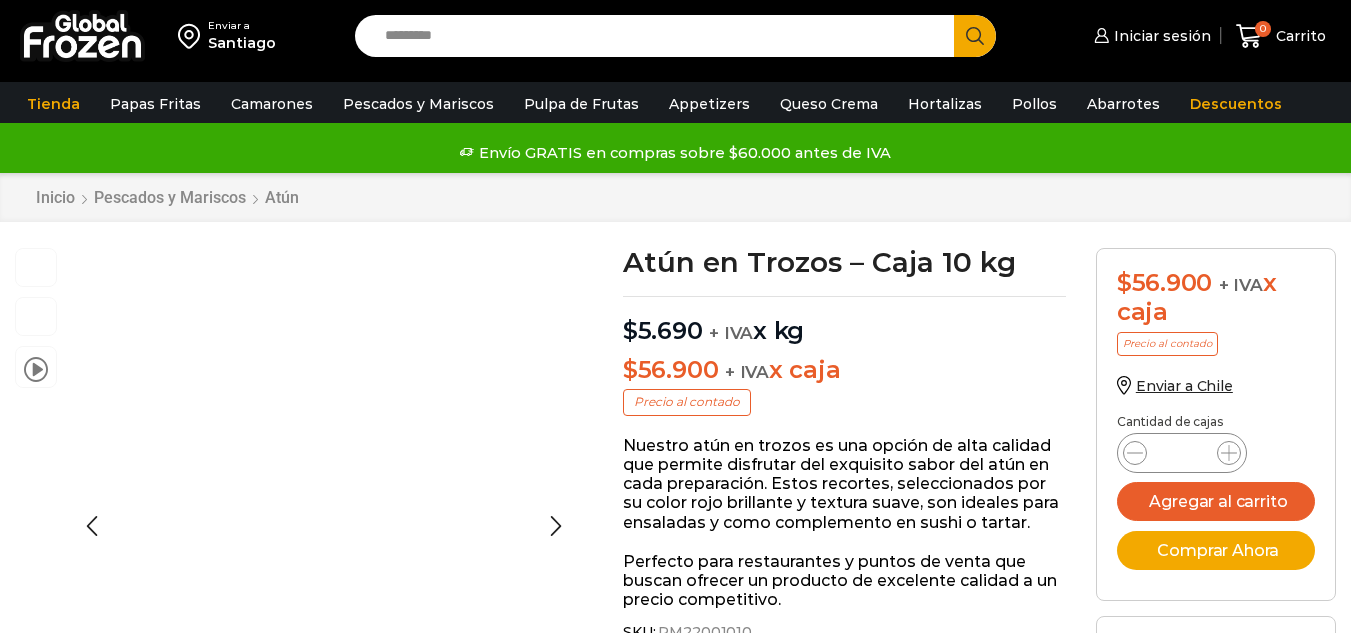 scroll, scrollTop: 1, scrollLeft: 0, axis: vertical 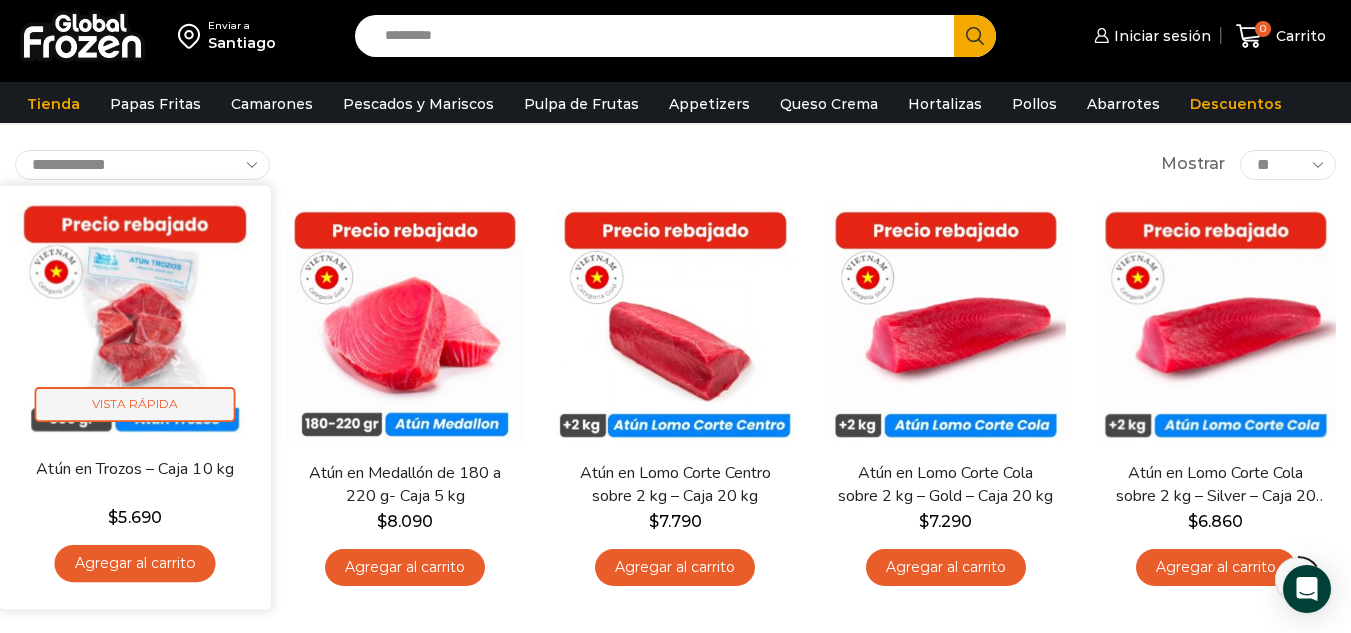 click on "Vista Rápida" at bounding box center [135, 404] 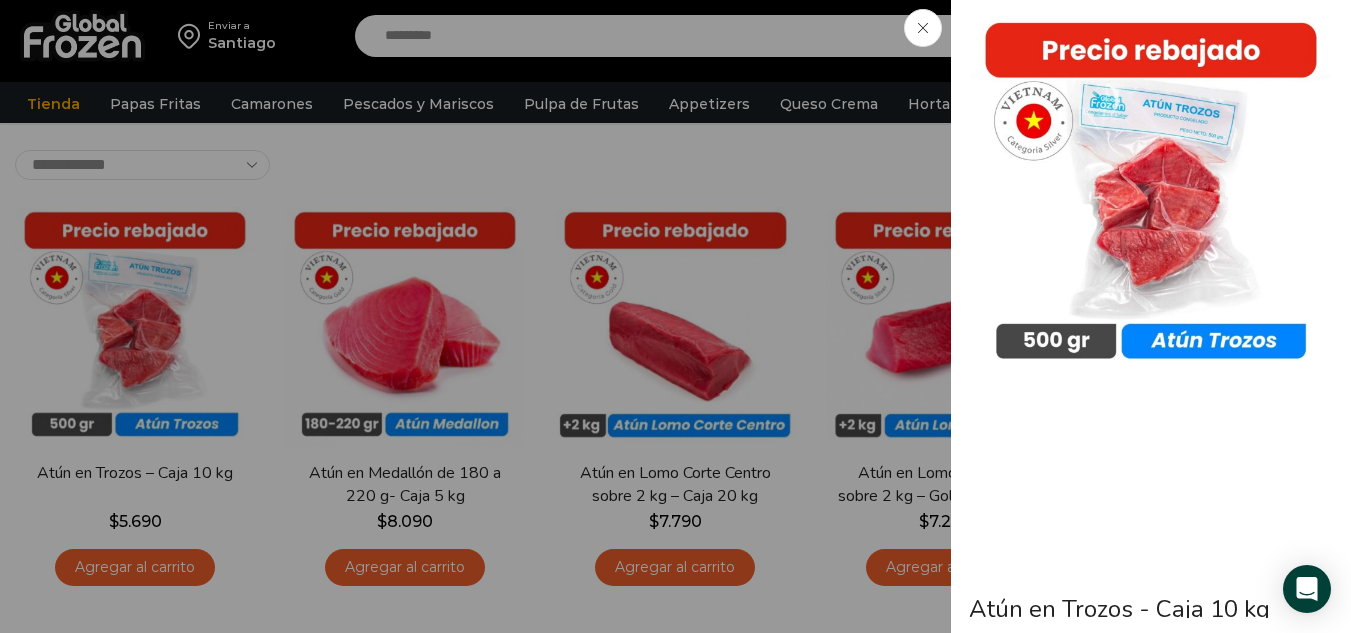 click on "Atún en Trozos - Caja 10 kg
$ 5.690   + IVA  x kg
$ 56.900   + IVA  x caja
Precio al contado
Nuestro atún en trozos es una opción de alta calidad que permite disfrutar del exquisito sabor del atún en cada preparación. Estos recortes, seleccionados por su color rojo brillante y textura suave, son ideales para ensaladas y como complemento en sushi o tartar.
Perfecto para restaurantes y puntos de venta que buscan ofrecer un producto de excelente calidad a un precio competitivo.
$ 56.900    + IVA  x caja
Precio al contado" at bounding box center (675, -100) 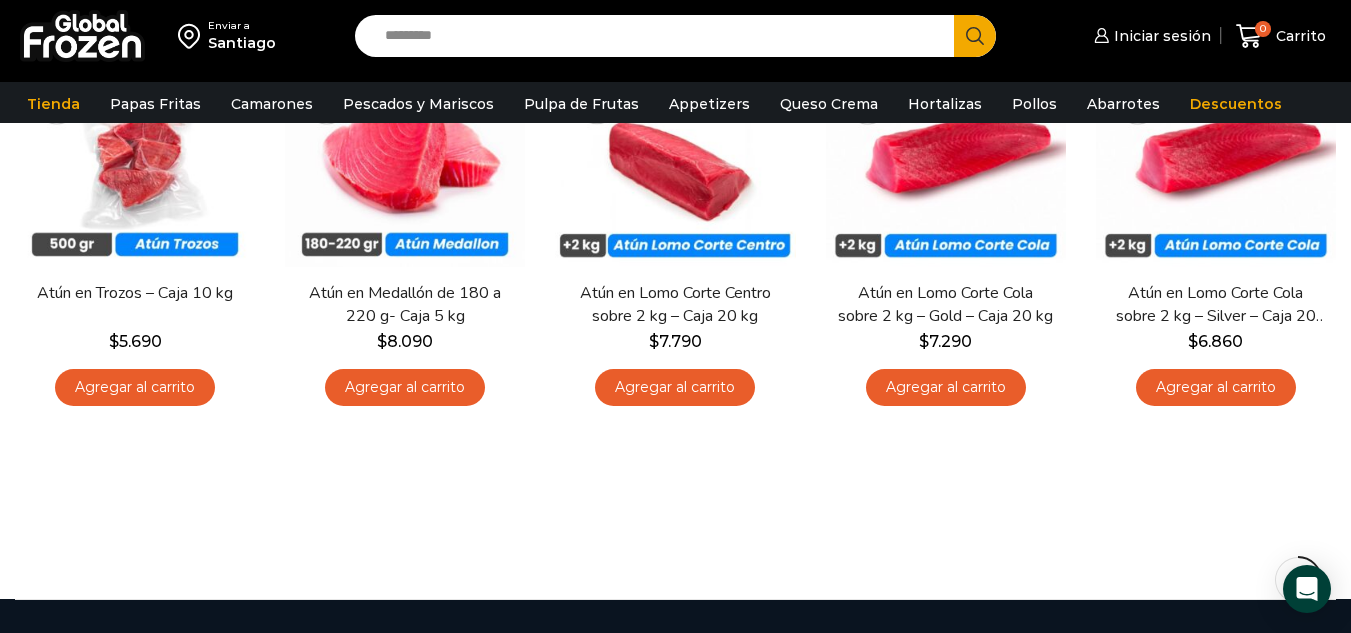 scroll, scrollTop: 200, scrollLeft: 0, axis: vertical 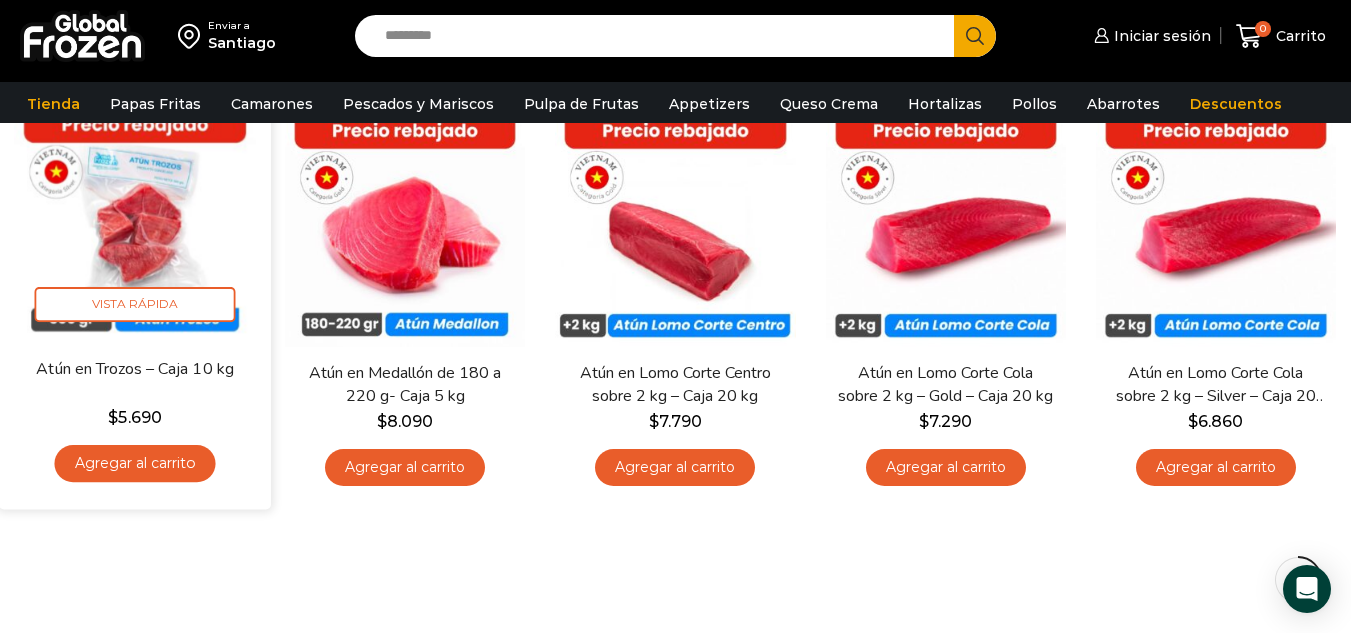 click on "Atún en Trozos – Caja 10 kg" at bounding box center (135, 368) 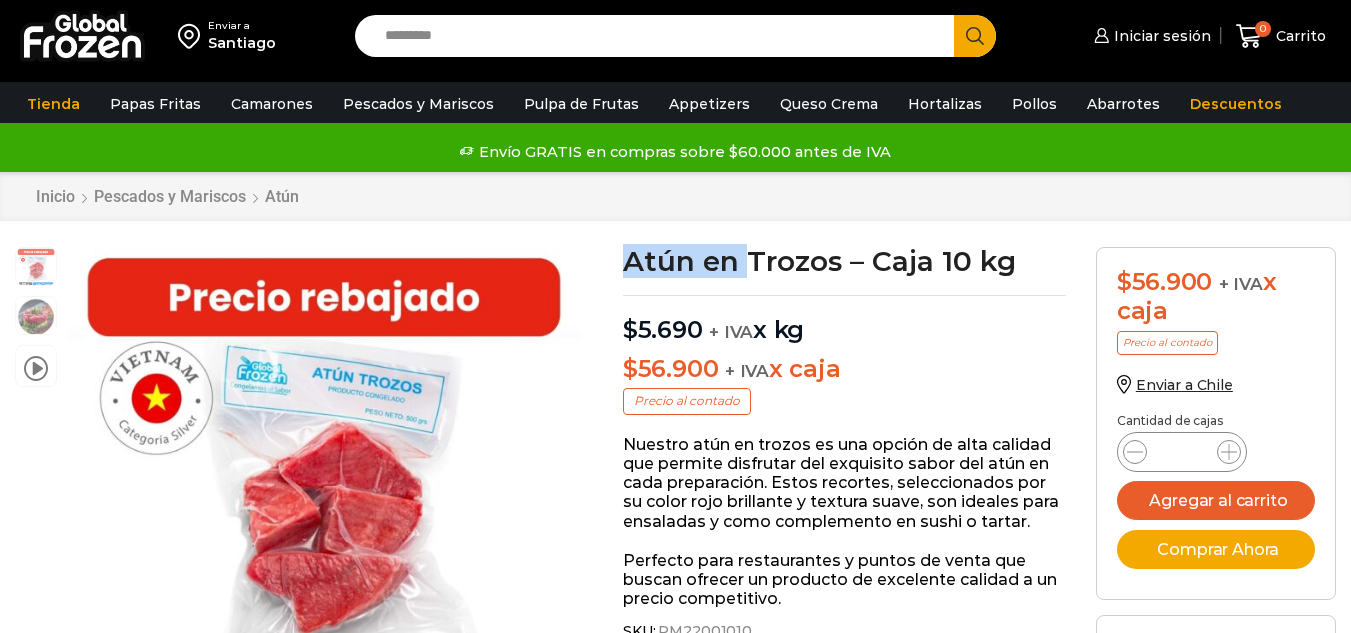 scroll, scrollTop: 1, scrollLeft: 0, axis: vertical 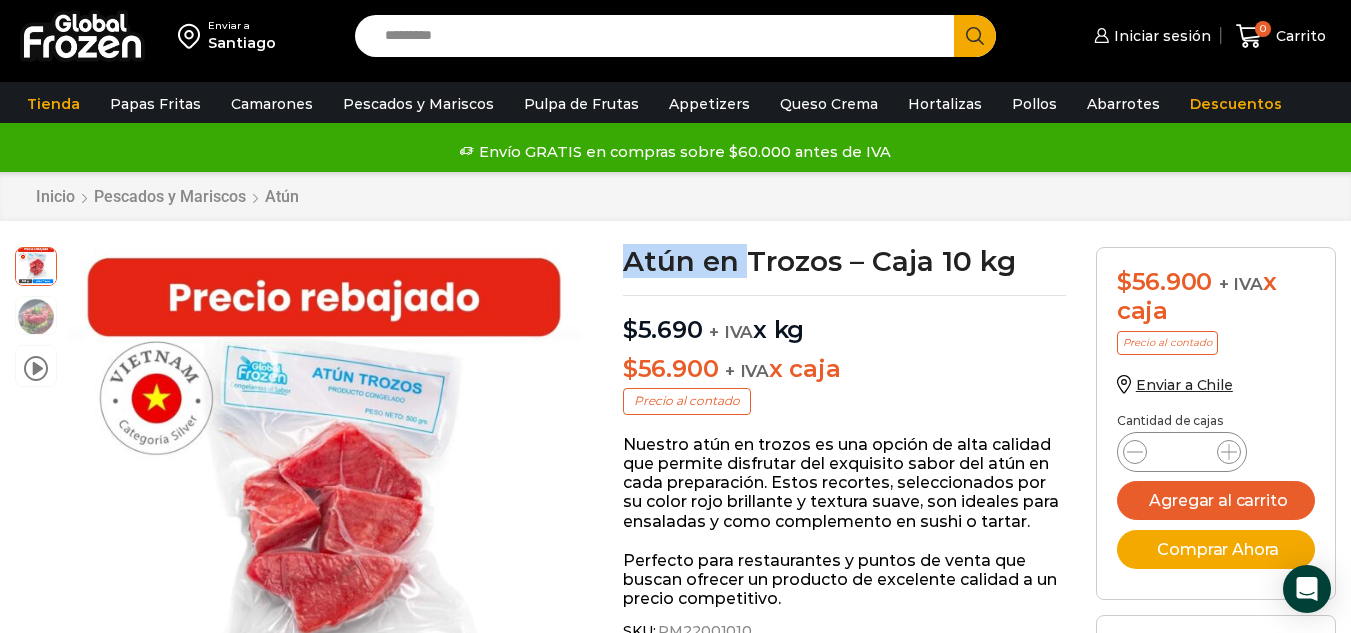 drag, startPoint x: 693, startPoint y: 264, endPoint x: 747, endPoint y: 266, distance: 54.037025 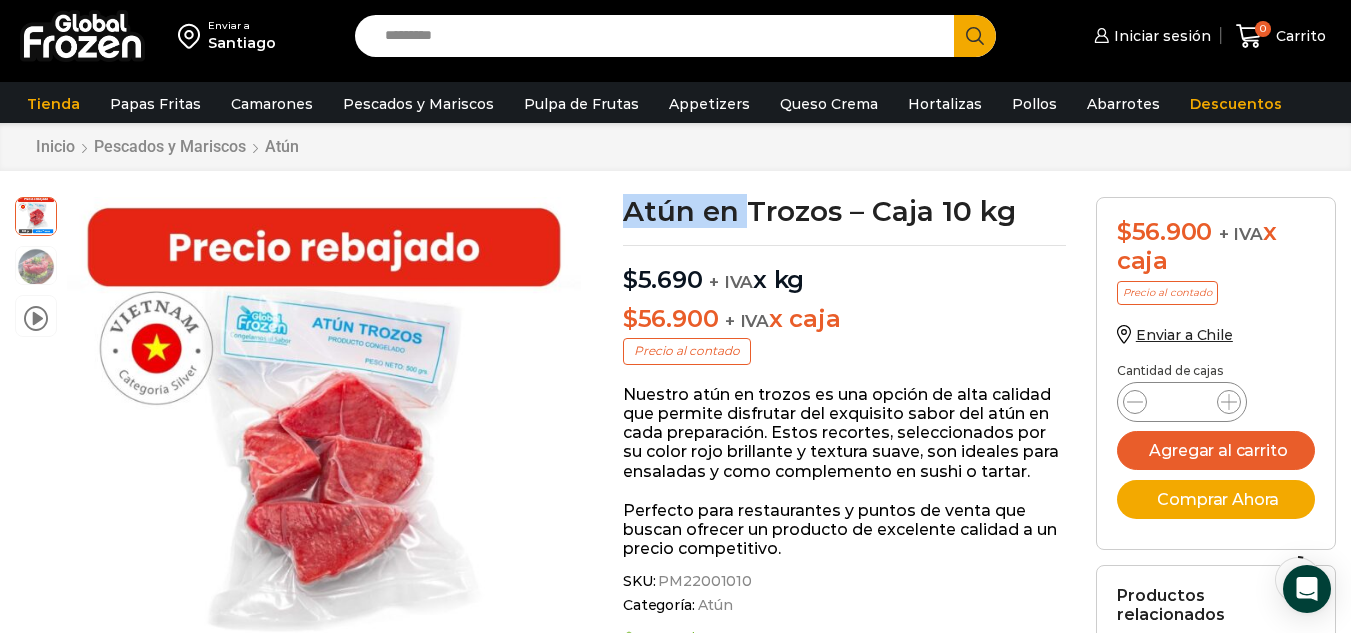 scroll, scrollTop: 1, scrollLeft: 0, axis: vertical 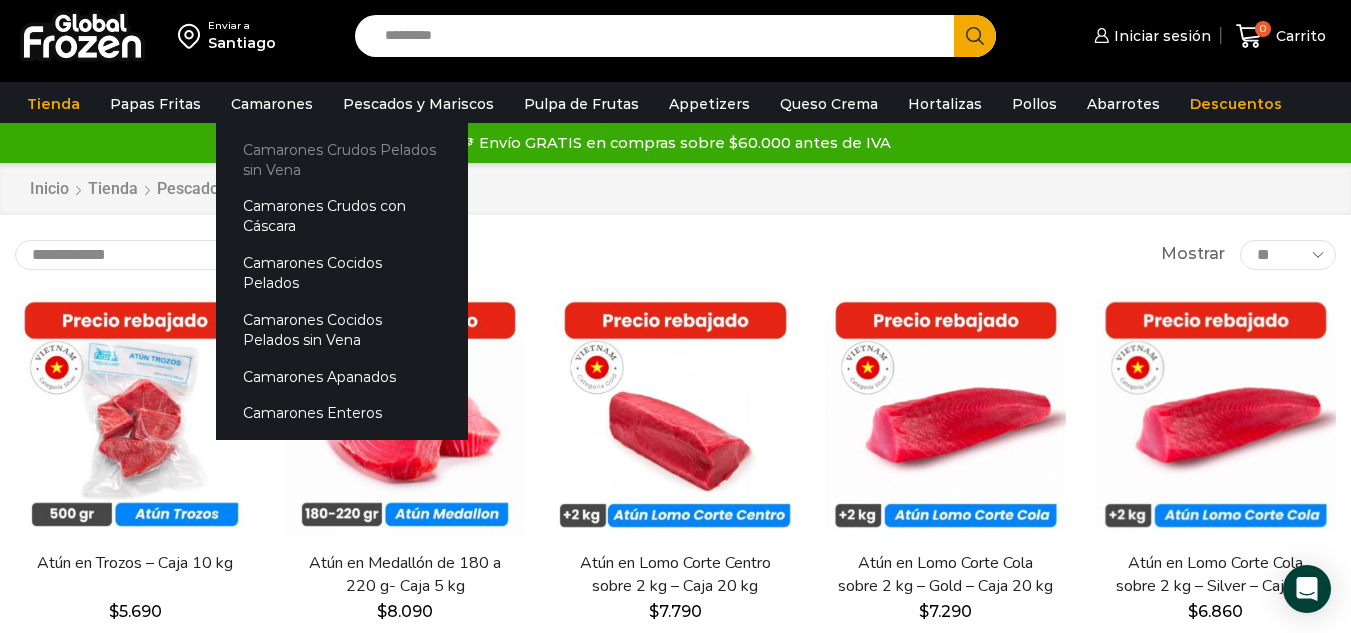 click on "Camarones Crudos Pelados sin Vena" at bounding box center [342, 159] 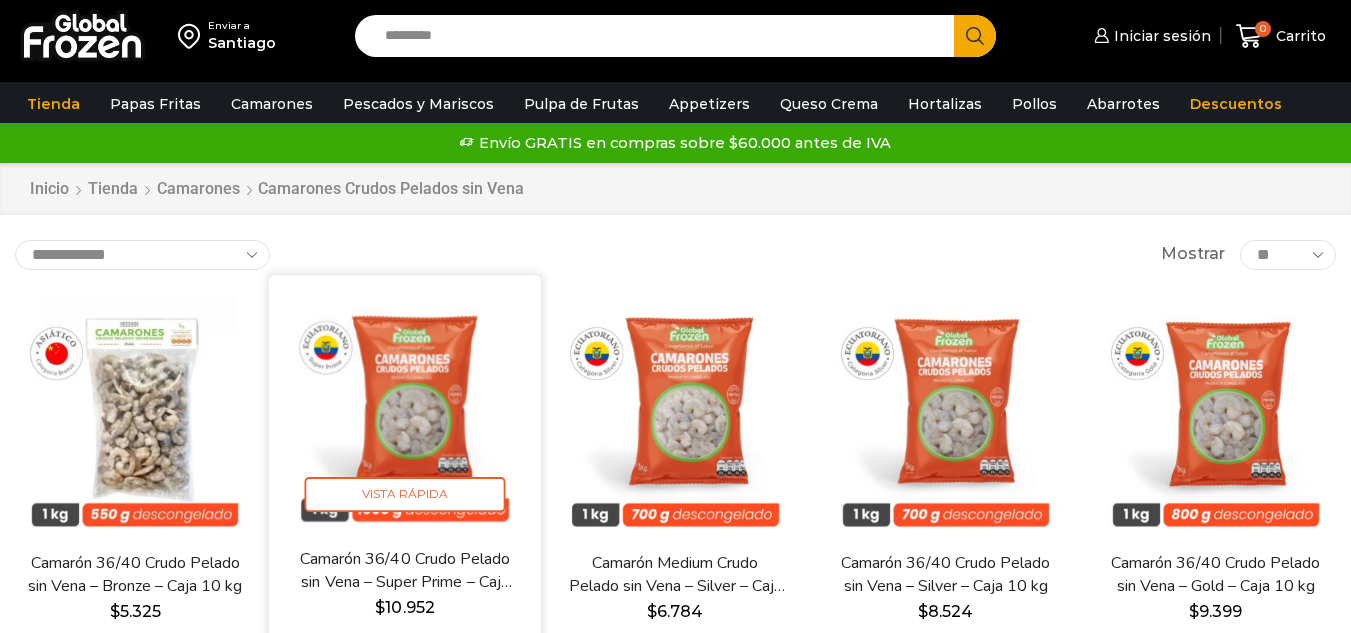 scroll, scrollTop: 0, scrollLeft: 0, axis: both 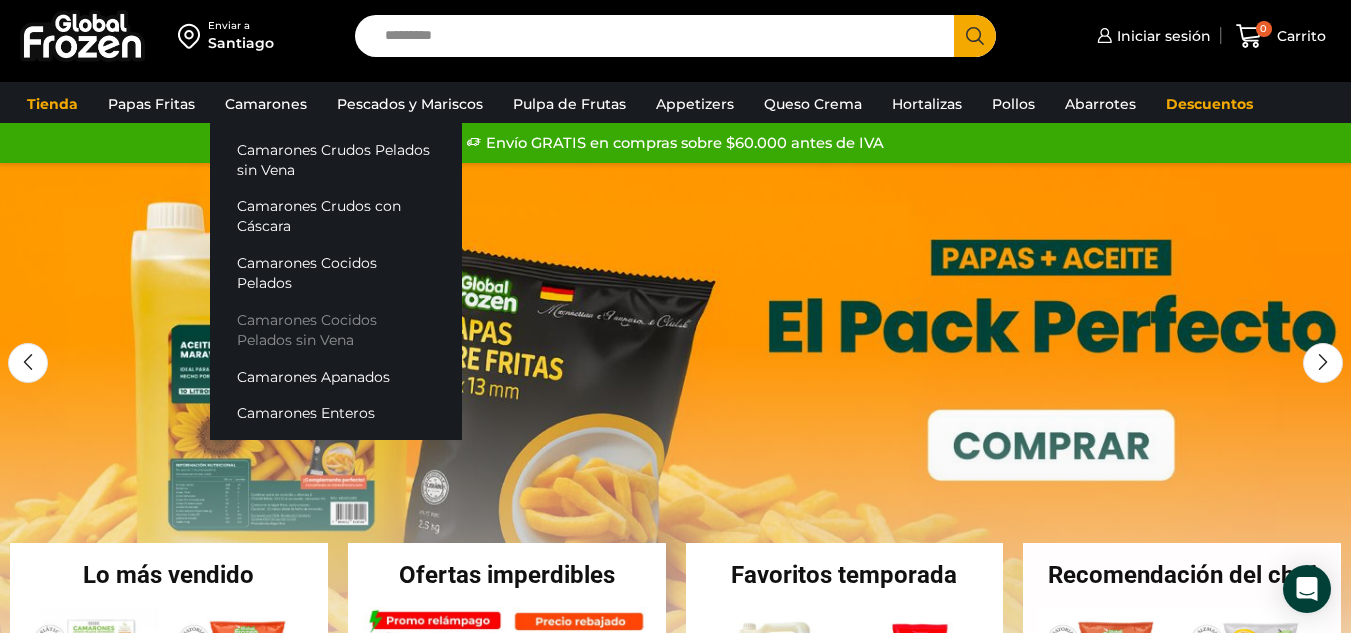click on "Camarones Cocidos Pelados sin Vena" at bounding box center [336, 329] 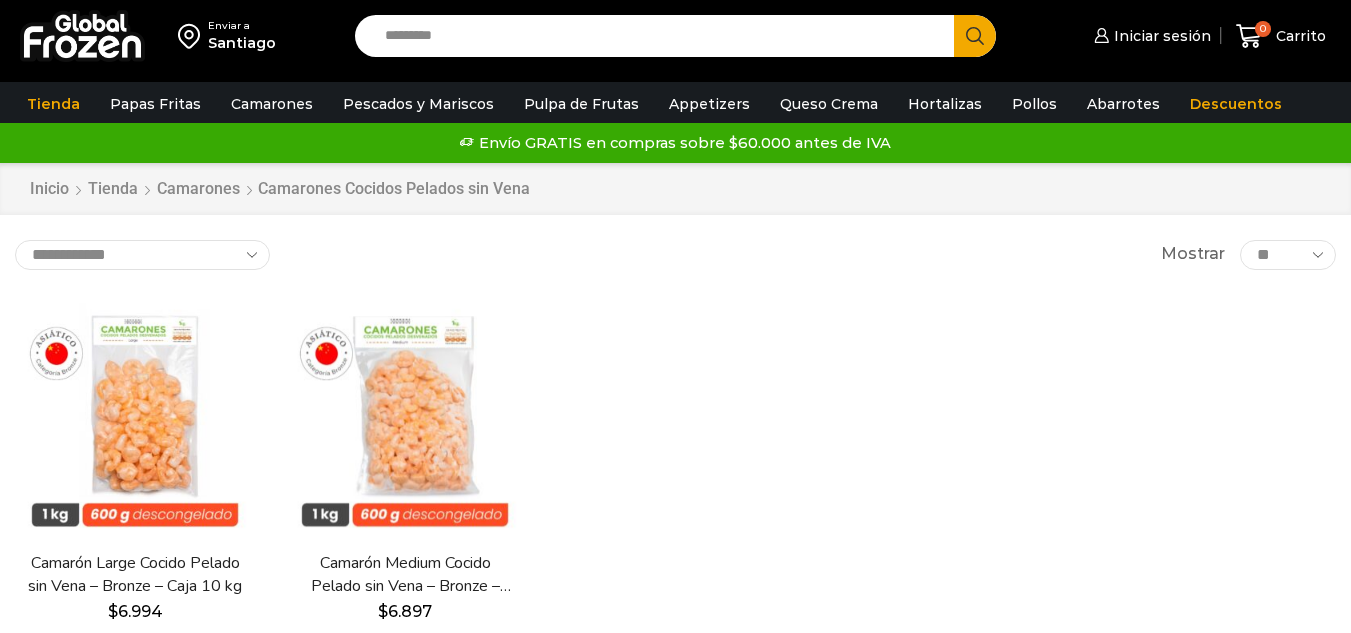 scroll, scrollTop: 0, scrollLeft: 0, axis: both 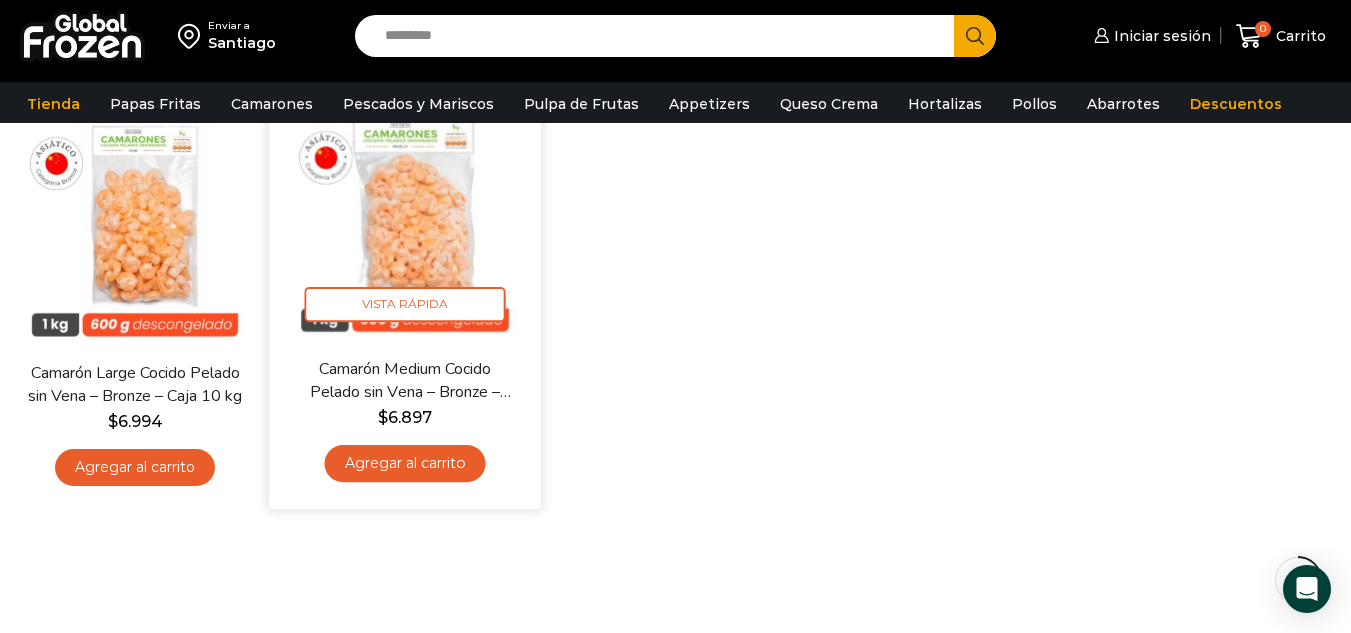 click on "Camarón Medium Cocido Pelado sin Vena – Bronze – Caja 10 kg" at bounding box center [405, 380] 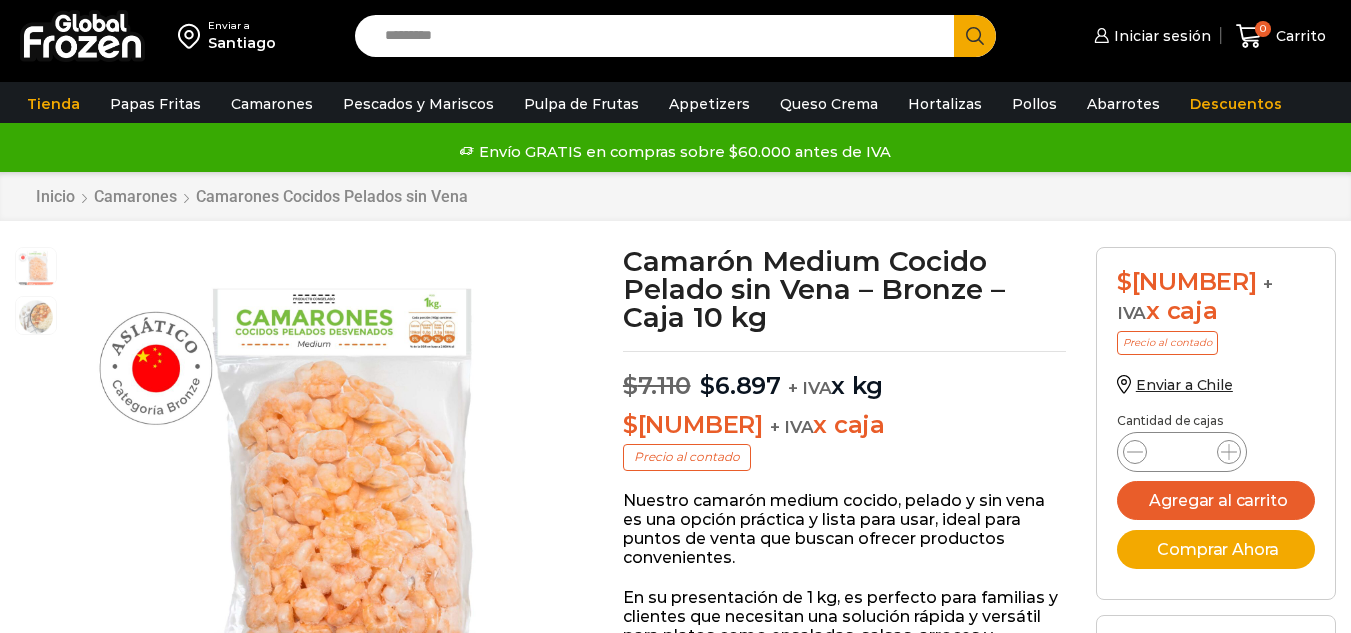 scroll, scrollTop: 1, scrollLeft: 0, axis: vertical 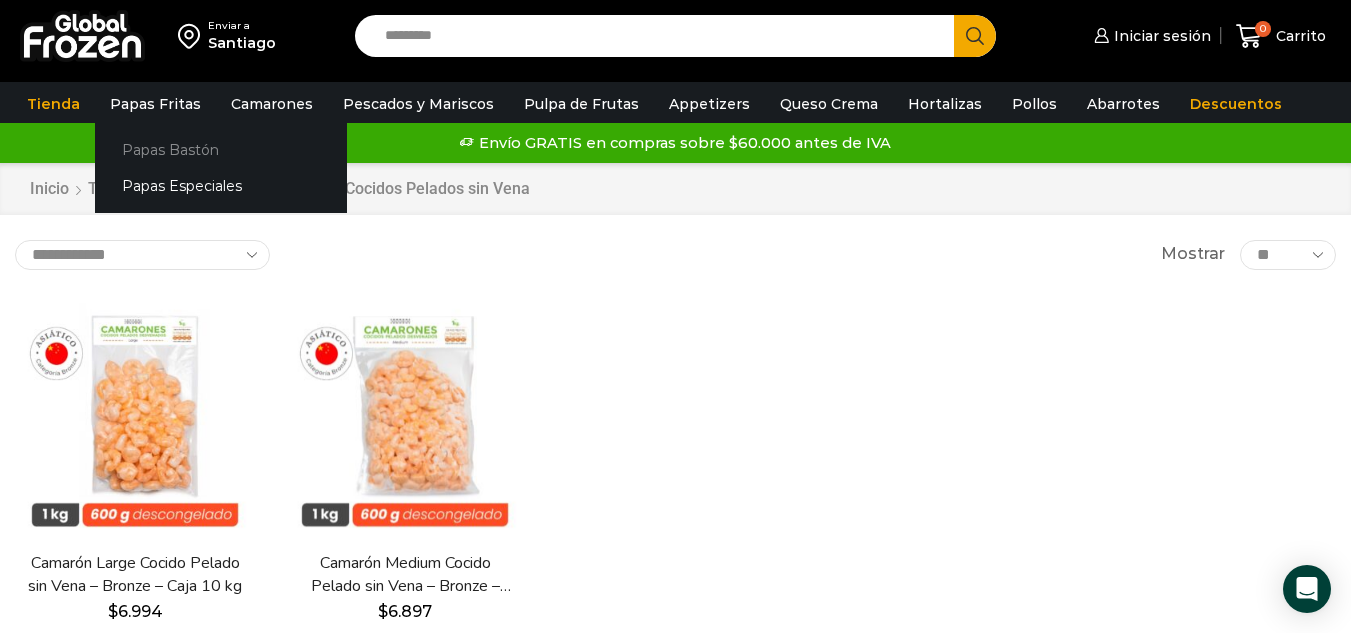 click on "Papas Bastón" at bounding box center (221, 149) 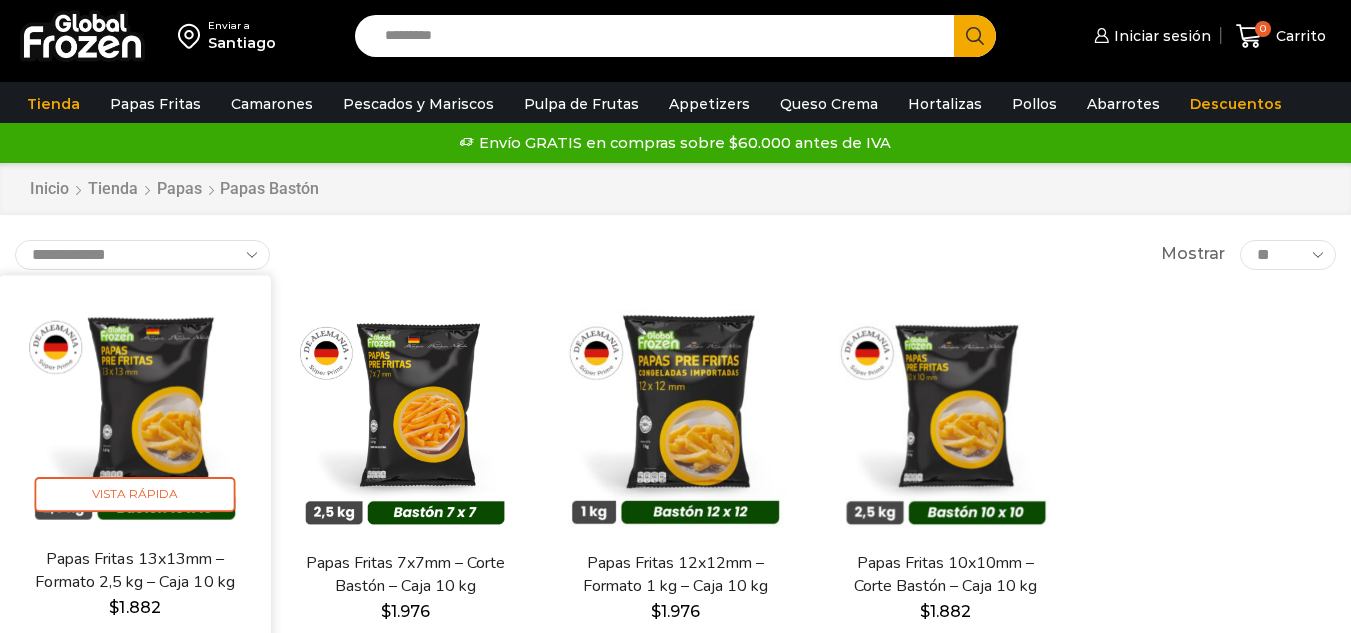 scroll, scrollTop: 0, scrollLeft: 0, axis: both 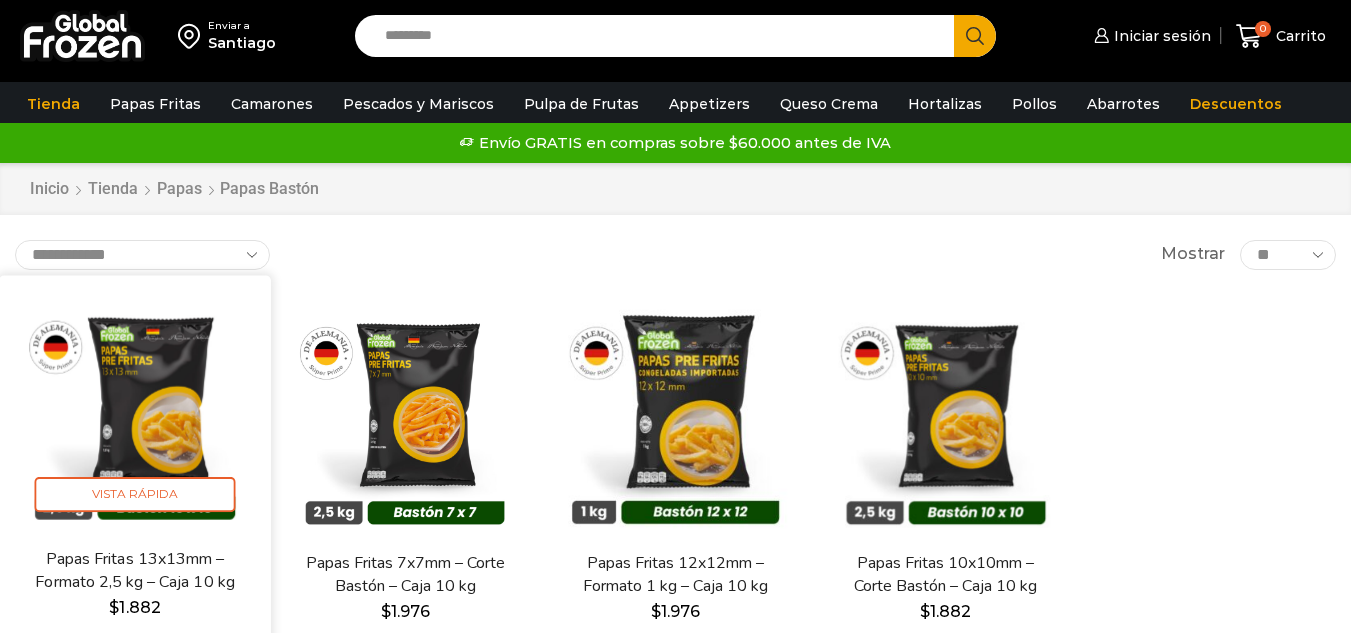 click at bounding box center [135, 411] 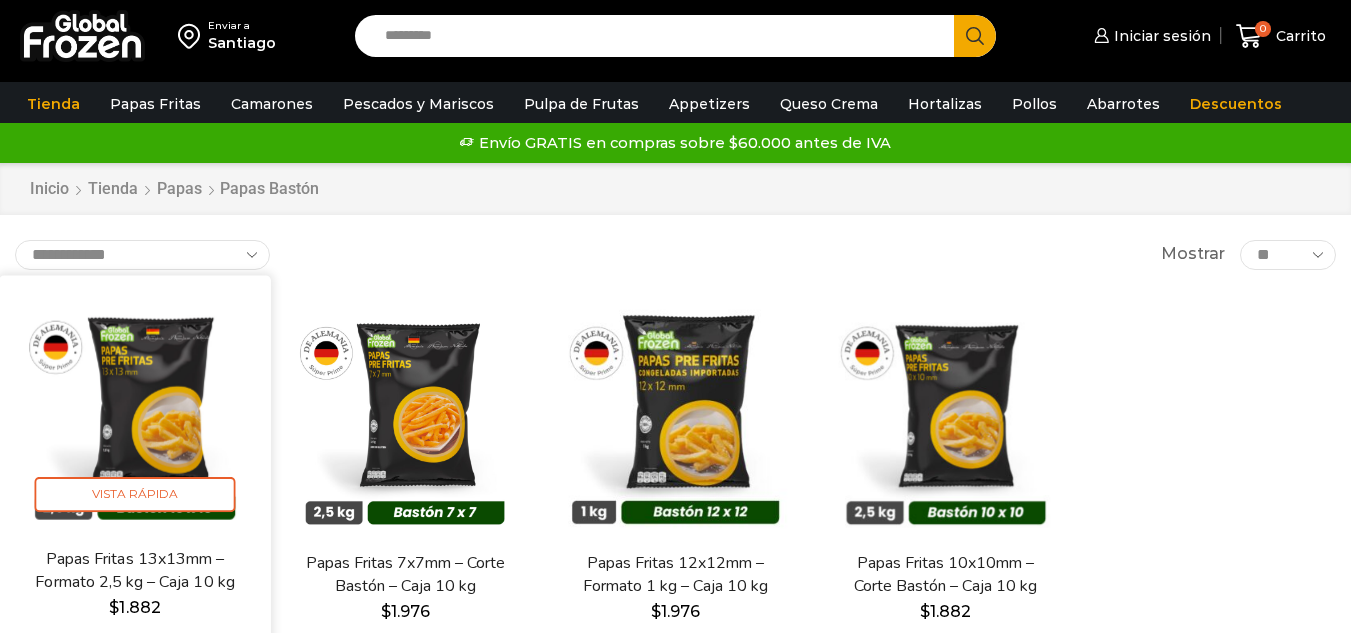 scroll, scrollTop: 0, scrollLeft: 0, axis: both 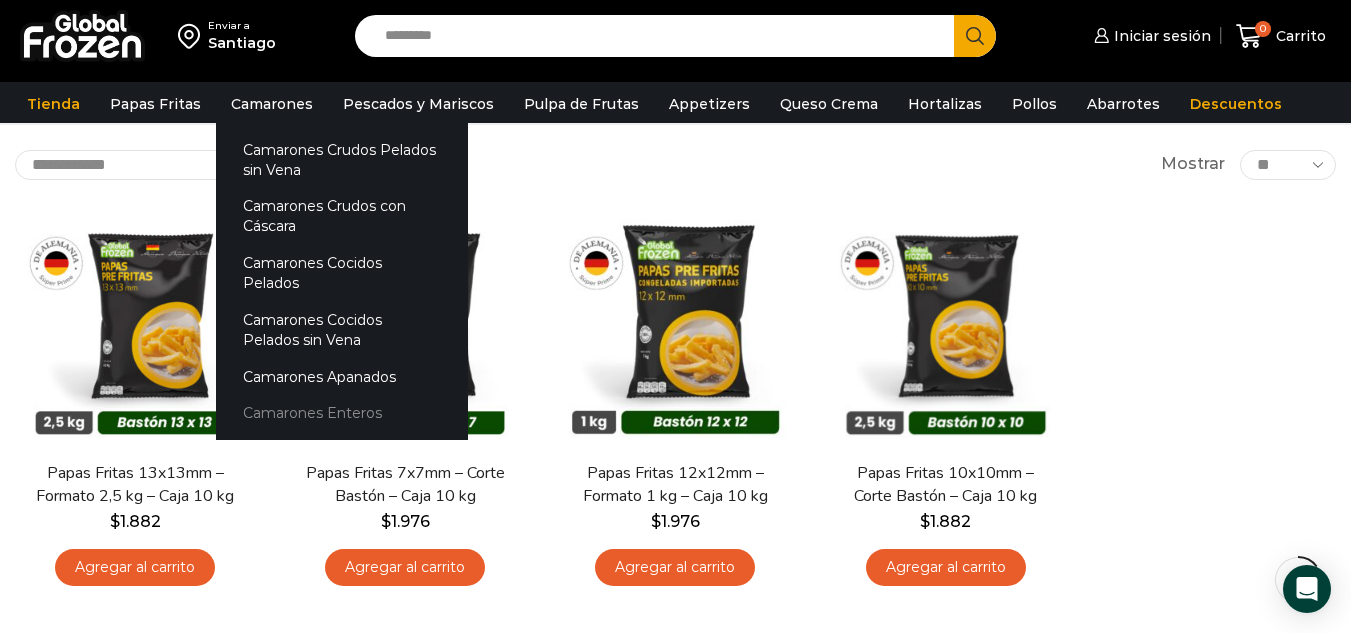 click on "Camarones Enteros" at bounding box center (342, 413) 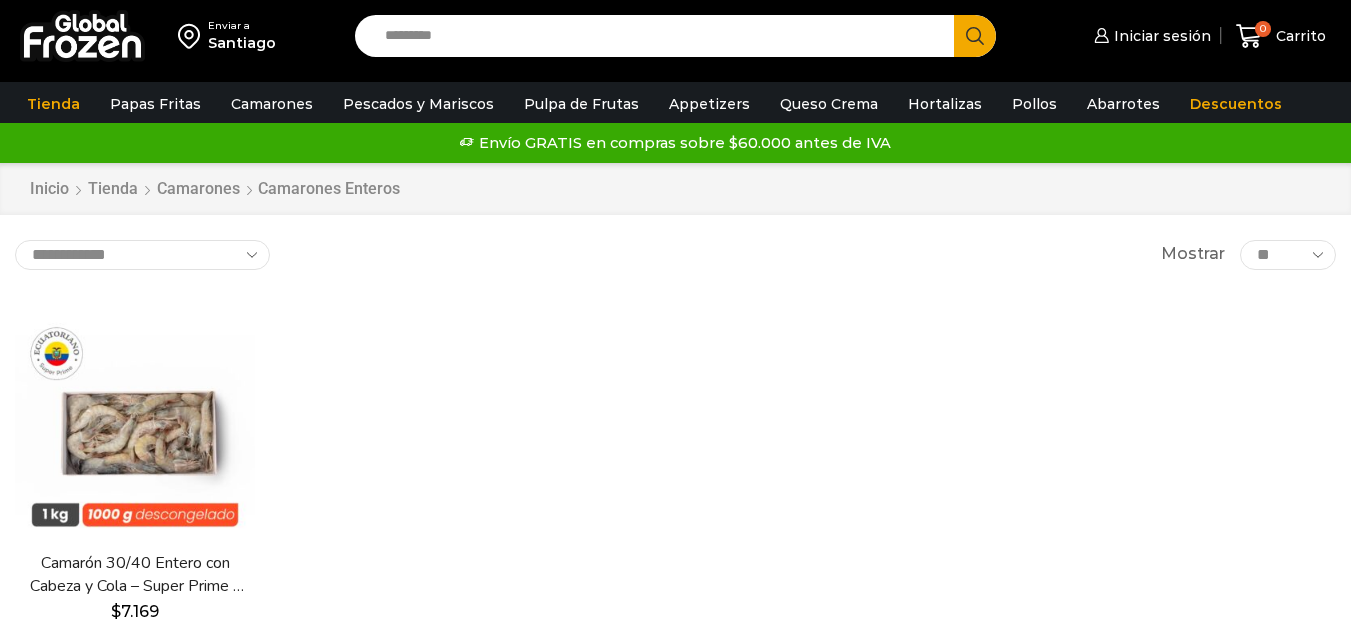 scroll, scrollTop: 0, scrollLeft: 0, axis: both 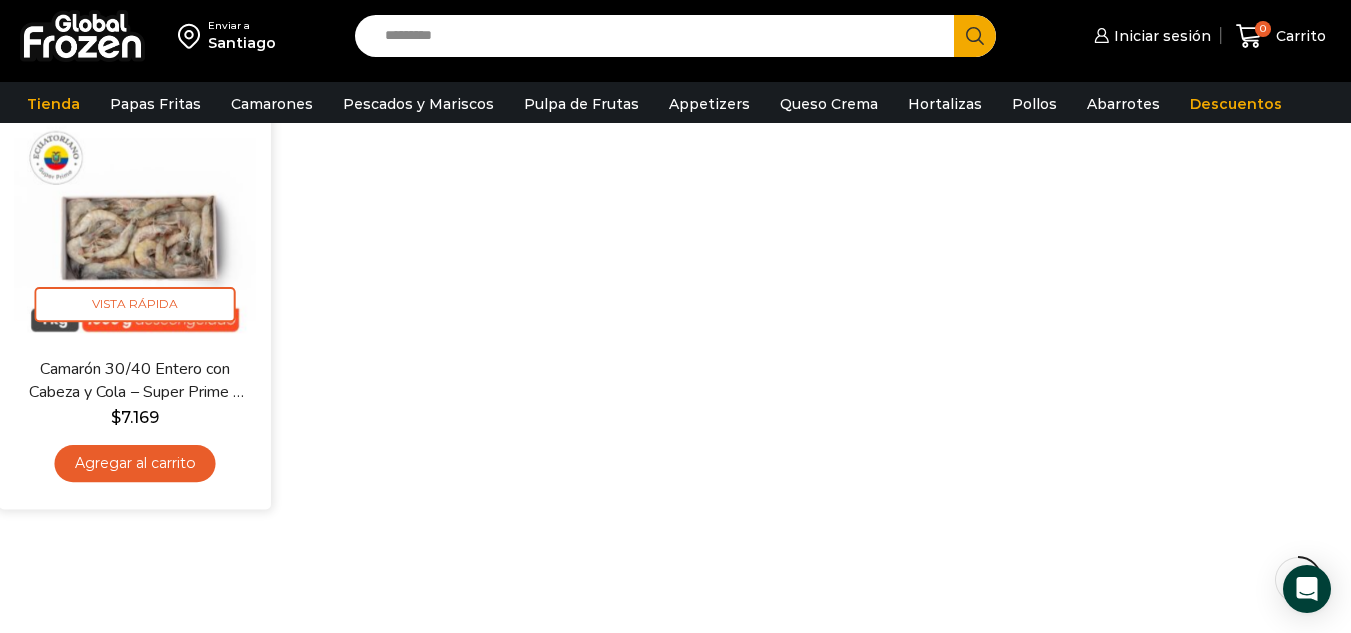 click at bounding box center [135, 221] 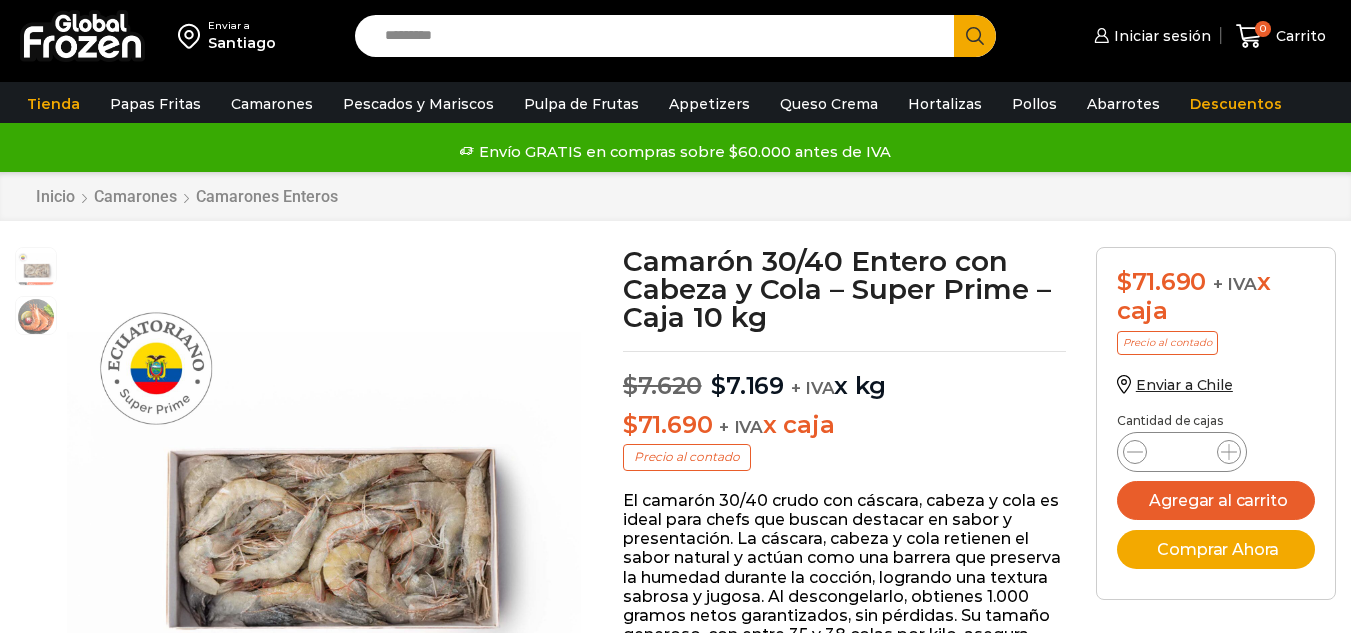 scroll, scrollTop: 1, scrollLeft: 0, axis: vertical 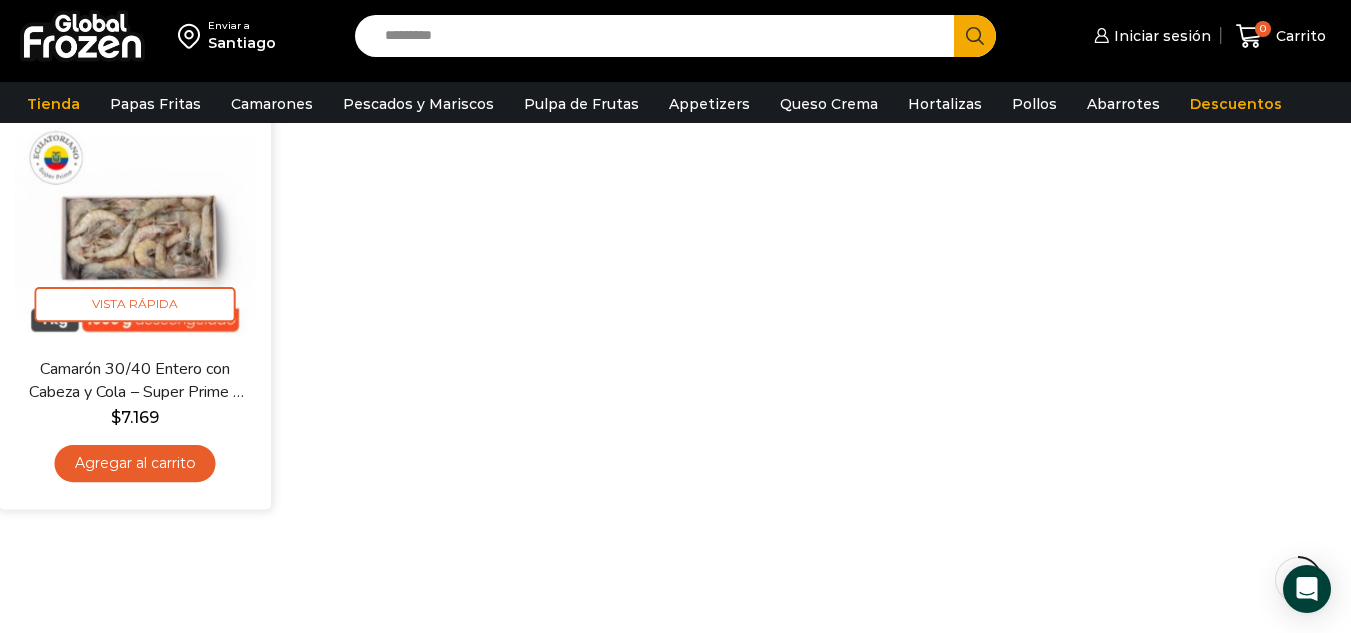 click at bounding box center [135, 221] 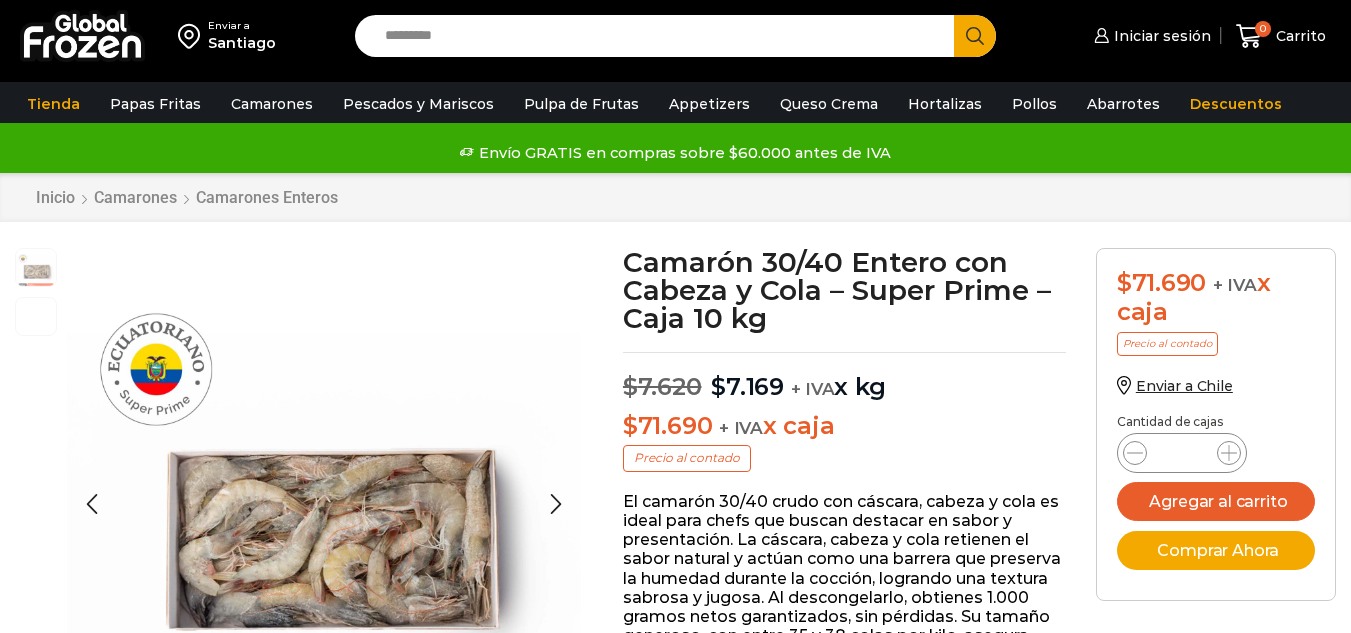 scroll, scrollTop: 1, scrollLeft: 0, axis: vertical 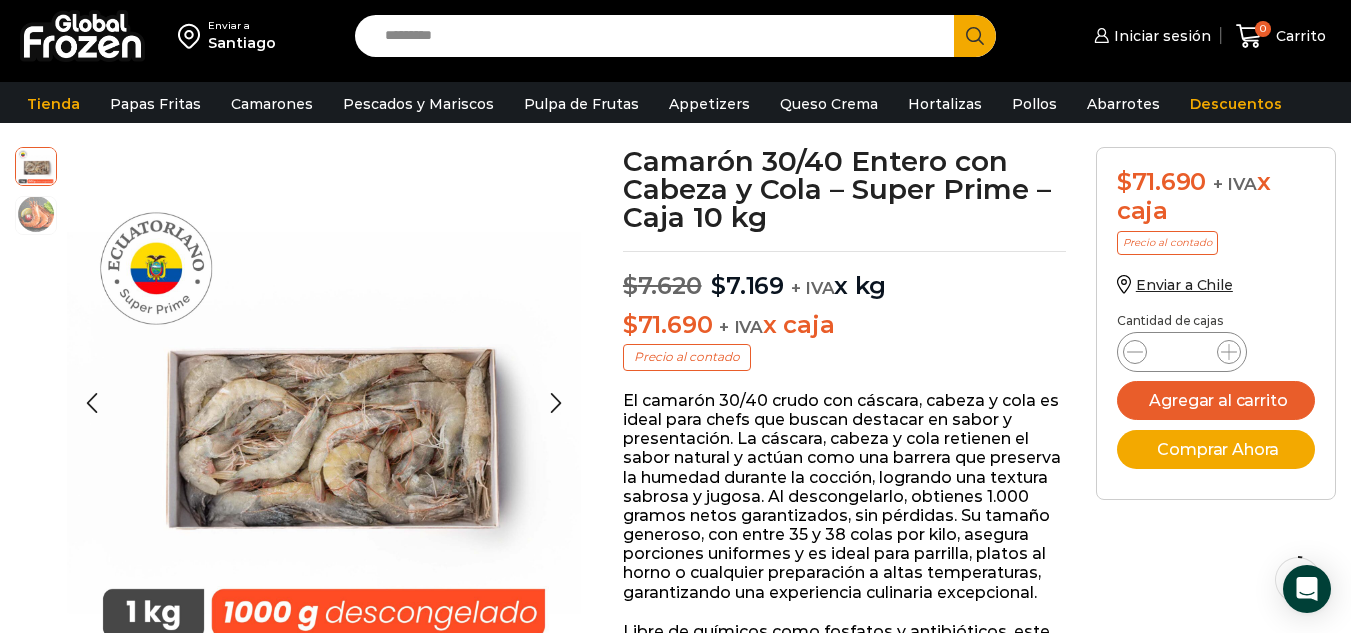 click at bounding box center (36, 214) 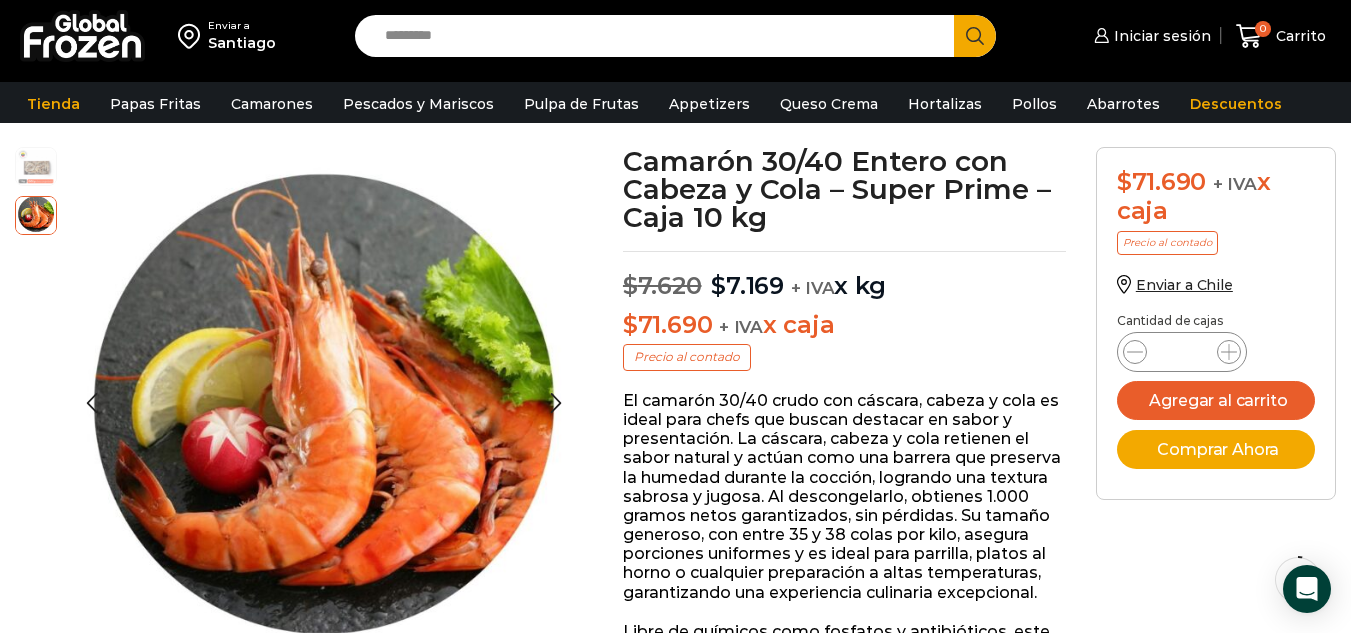 click at bounding box center (36, 165) 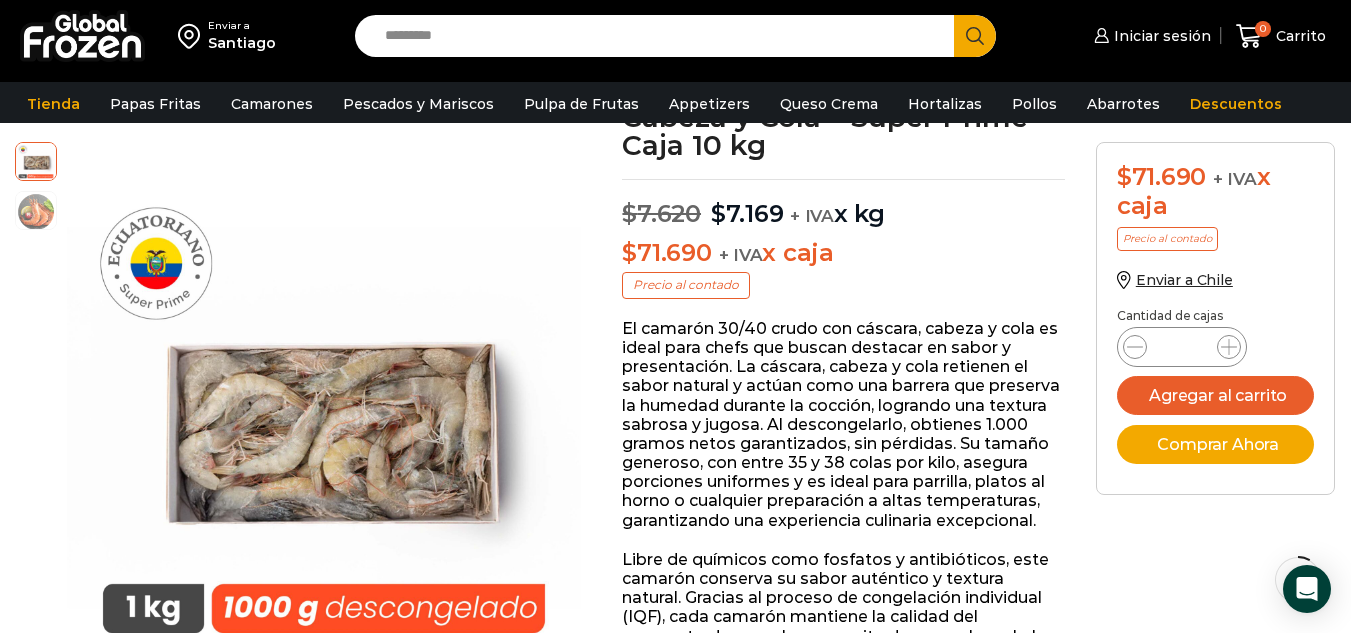 scroll, scrollTop: 301, scrollLeft: 0, axis: vertical 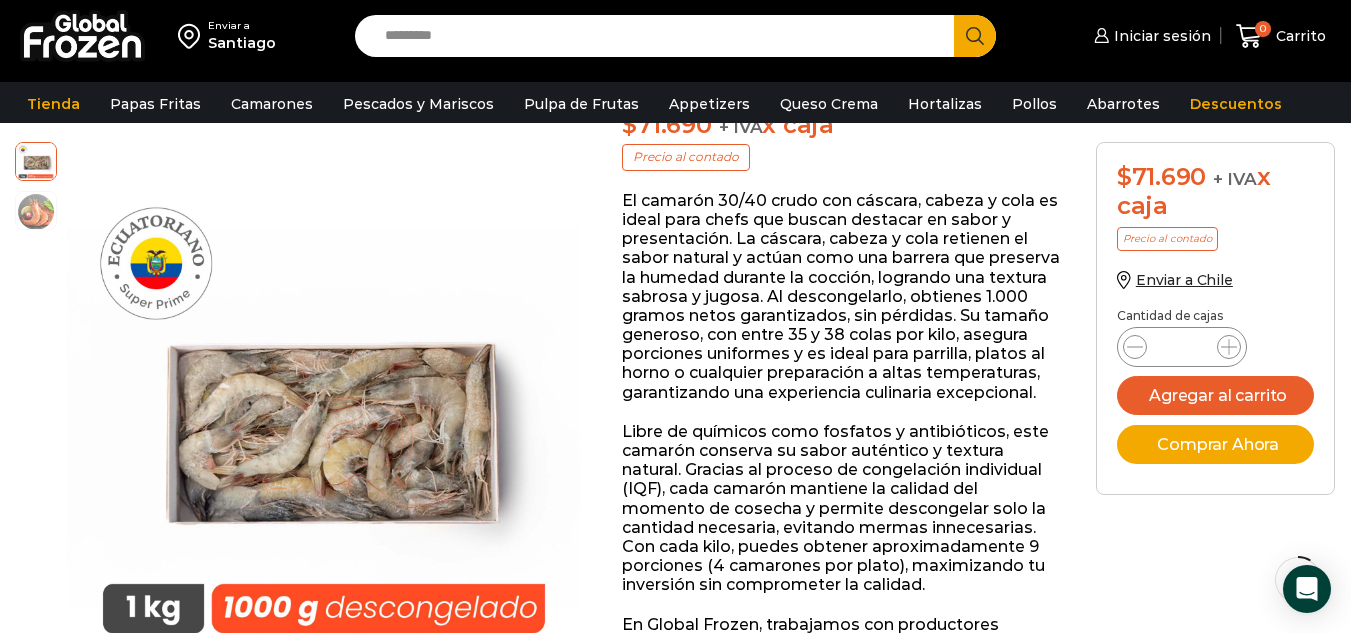 type 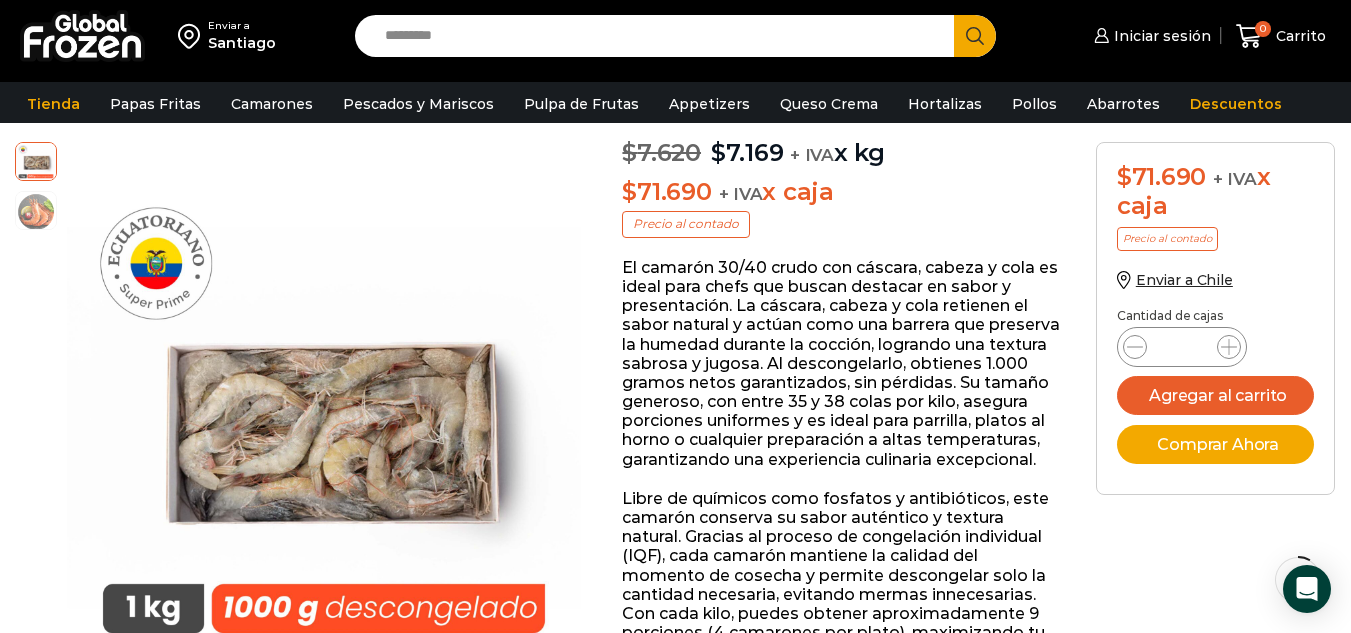 scroll, scrollTop: 101, scrollLeft: 0, axis: vertical 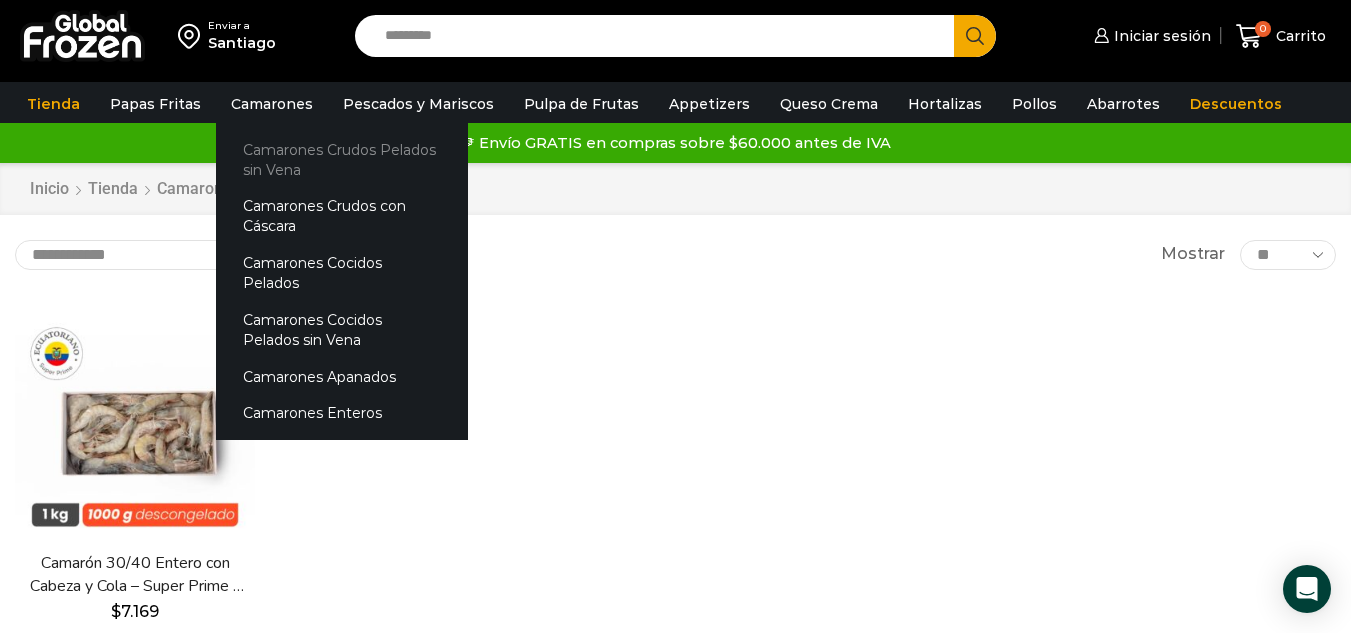 click on "Camarones Crudos Pelados sin Vena" at bounding box center (342, 159) 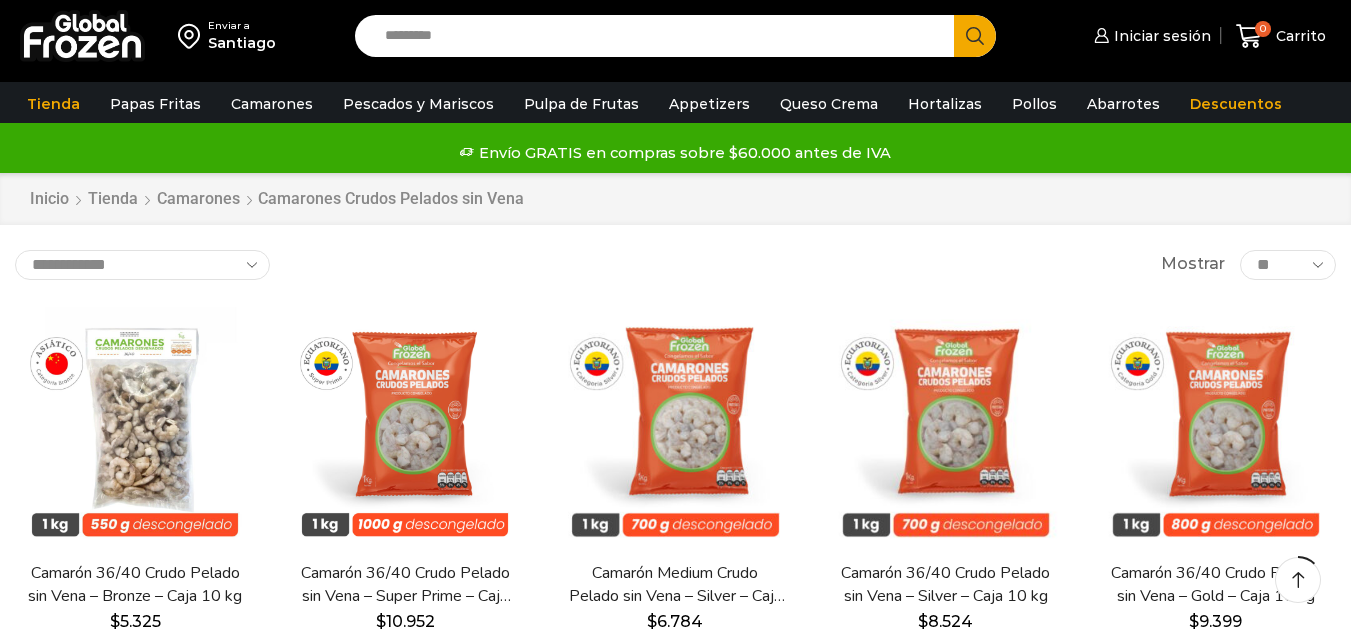 scroll, scrollTop: 236, scrollLeft: 0, axis: vertical 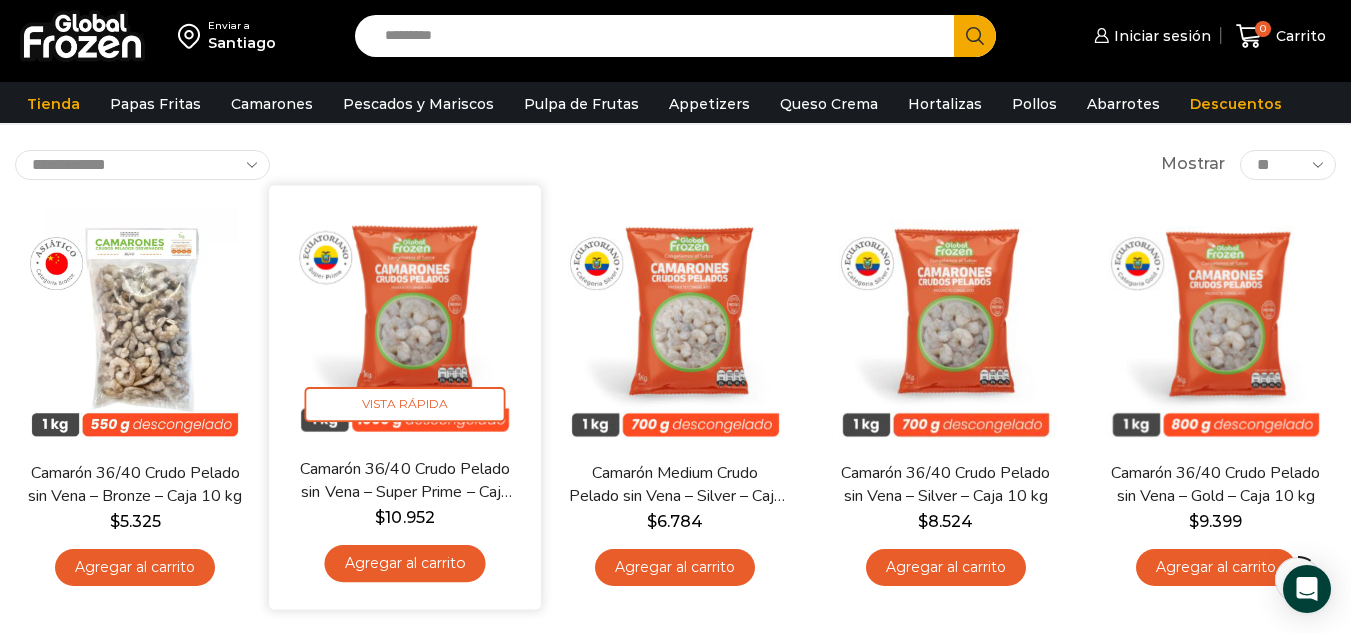 click at bounding box center [405, 321] 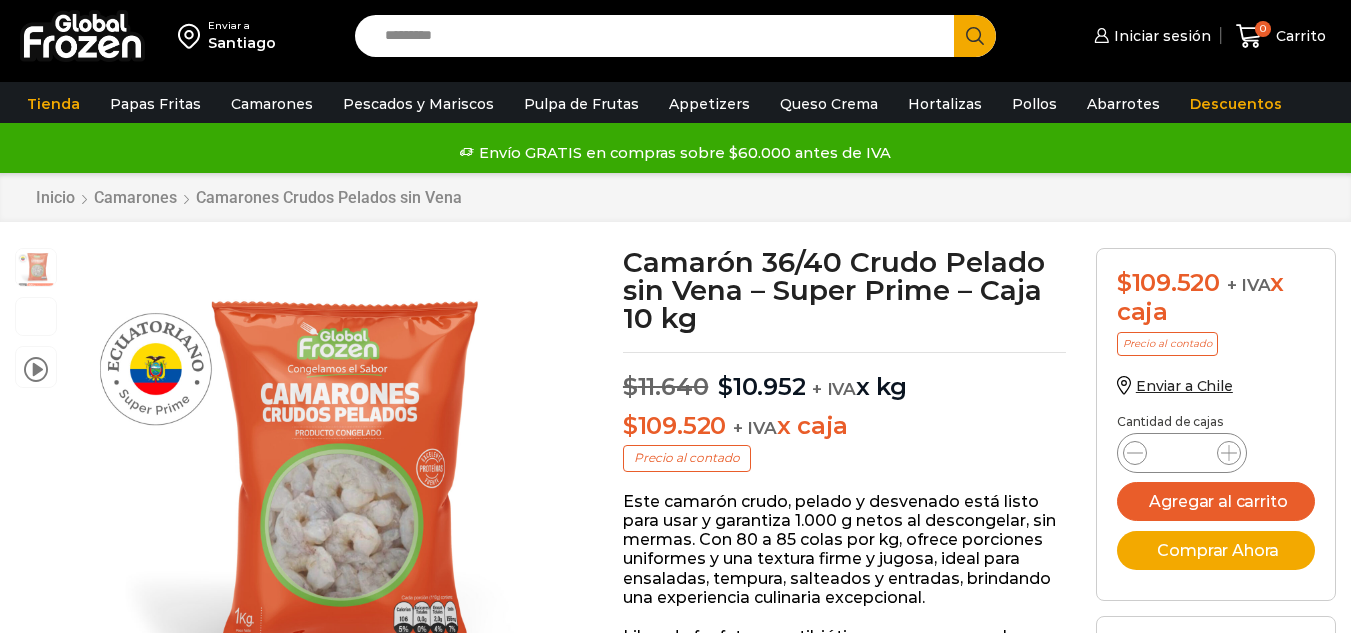 scroll, scrollTop: 1, scrollLeft: 0, axis: vertical 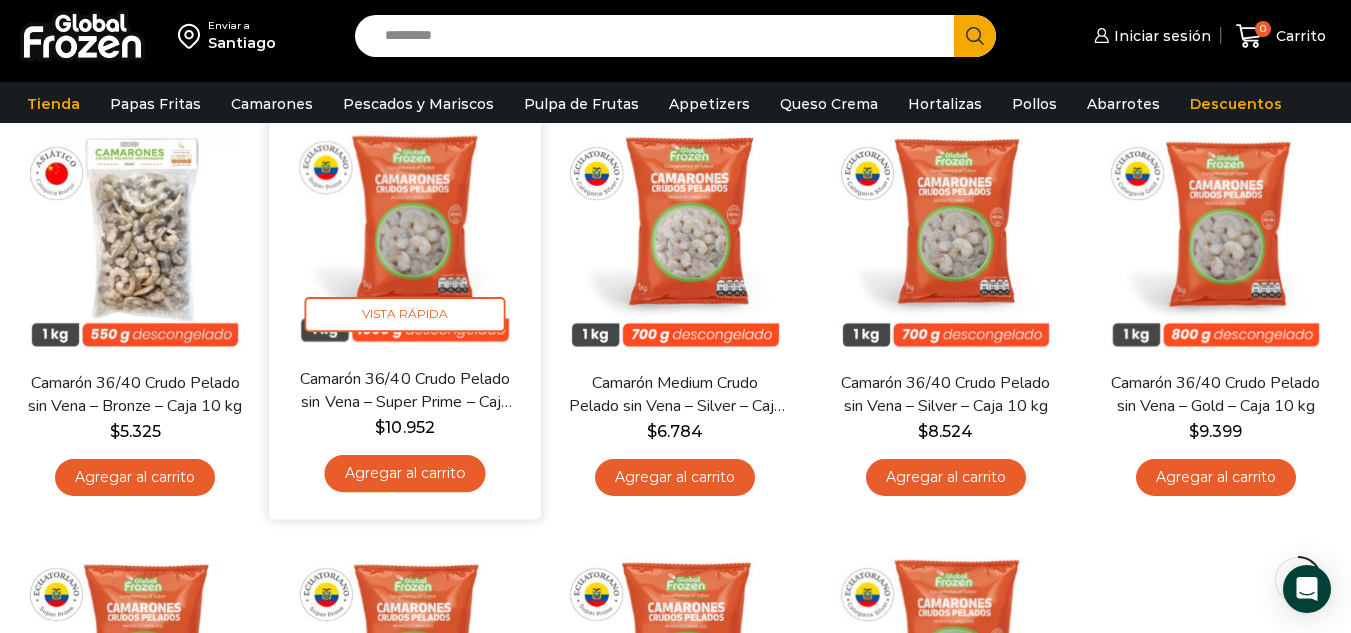 click at bounding box center (405, 231) 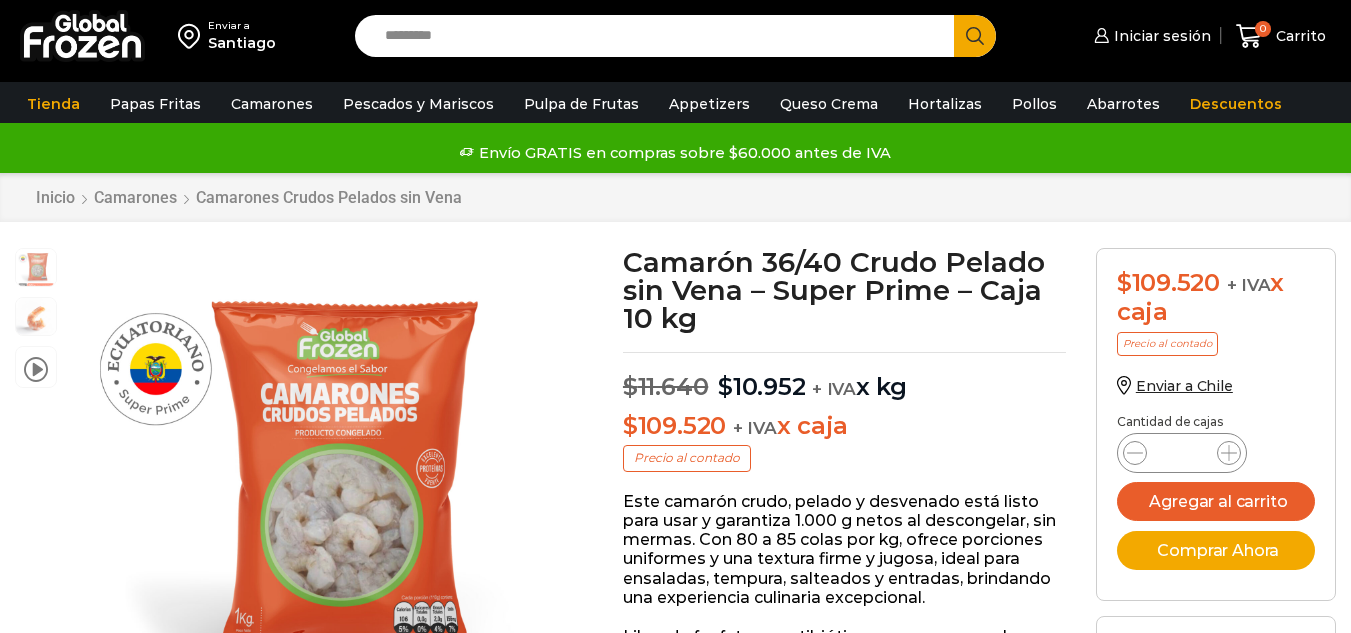 scroll, scrollTop: 1, scrollLeft: 0, axis: vertical 